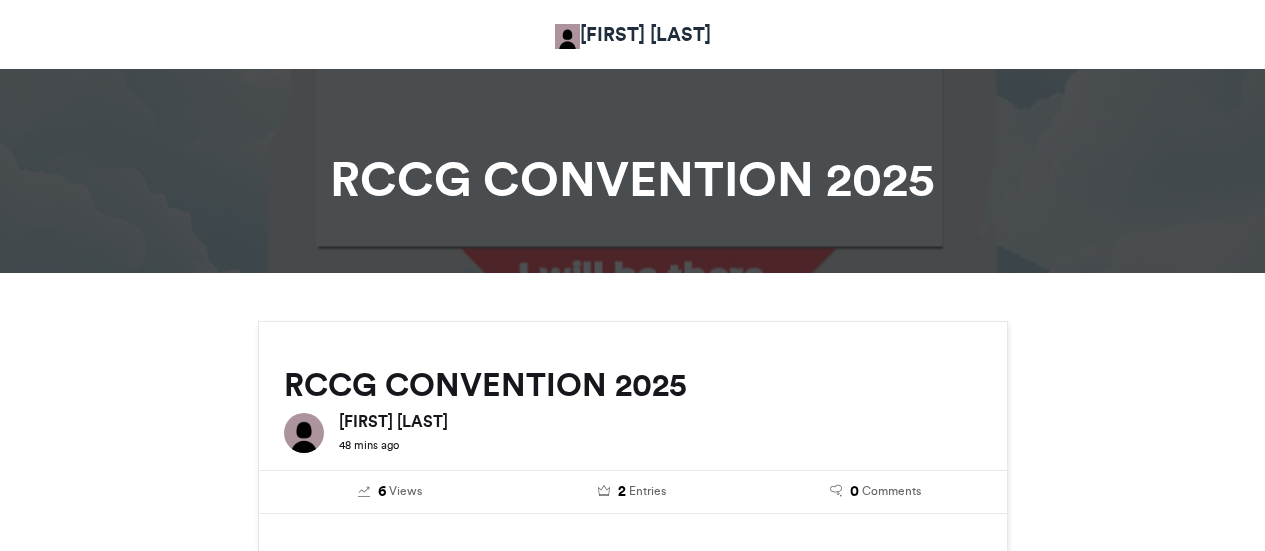 scroll, scrollTop: 0, scrollLeft: 0, axis: both 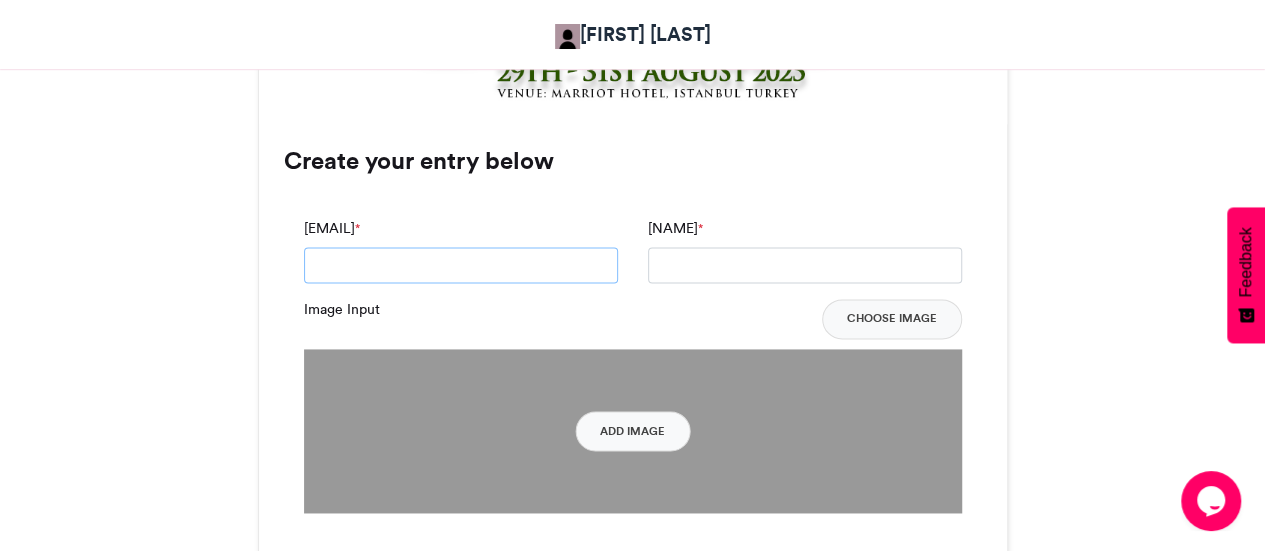 click on "[EMAIL]  *" at bounding box center [461, 265] 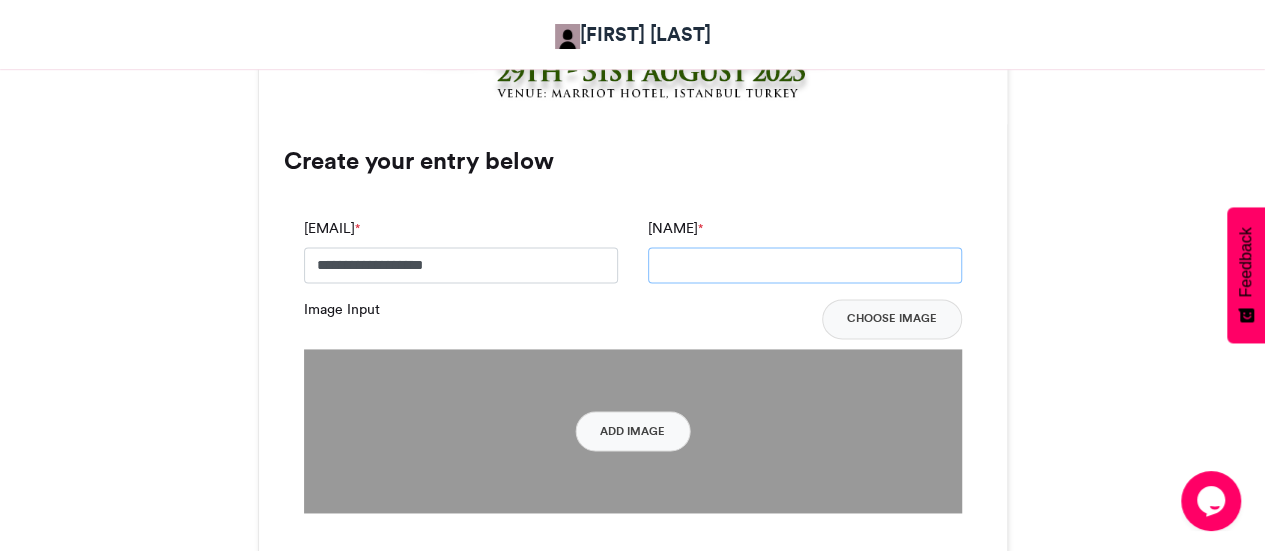 click on "[NAME]  *" at bounding box center (805, 265) 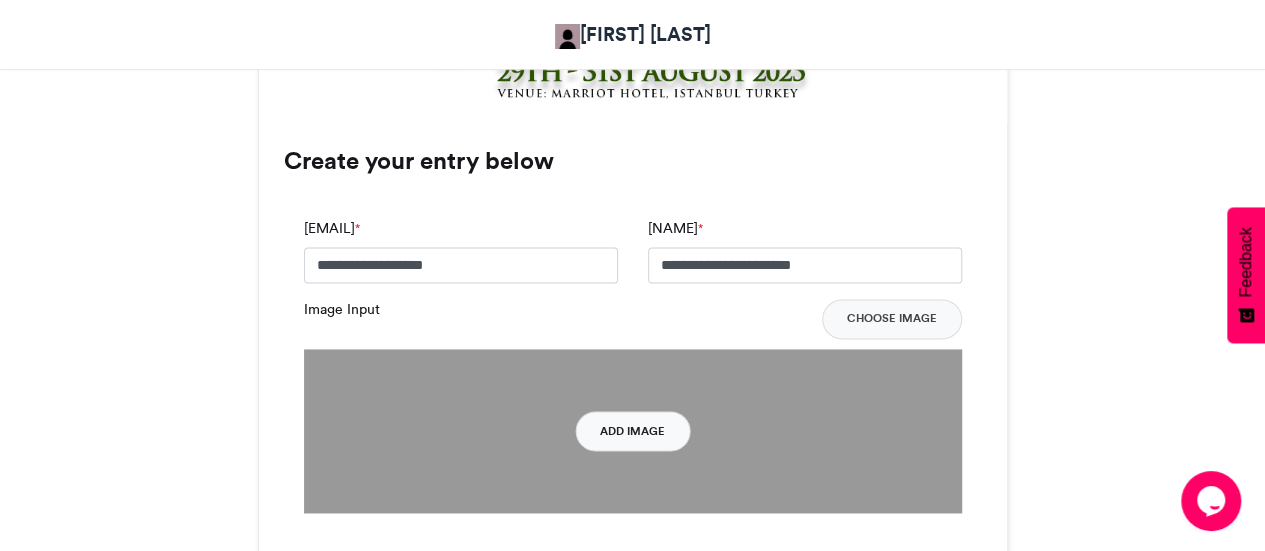 click on "Add Image" at bounding box center (632, 431) 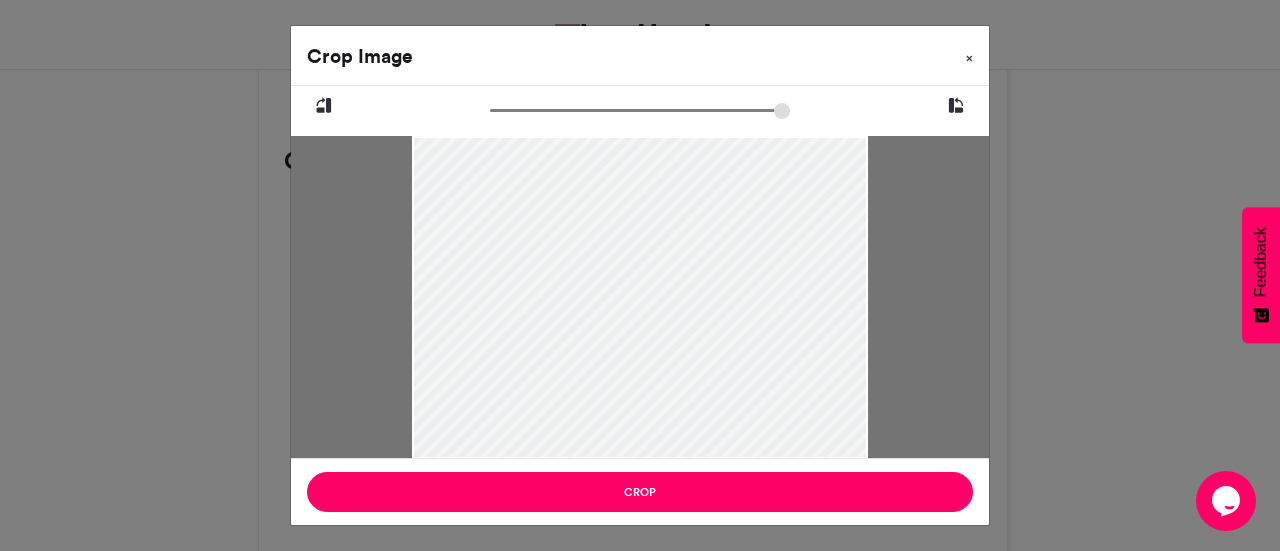 click on "×" at bounding box center (969, 58) 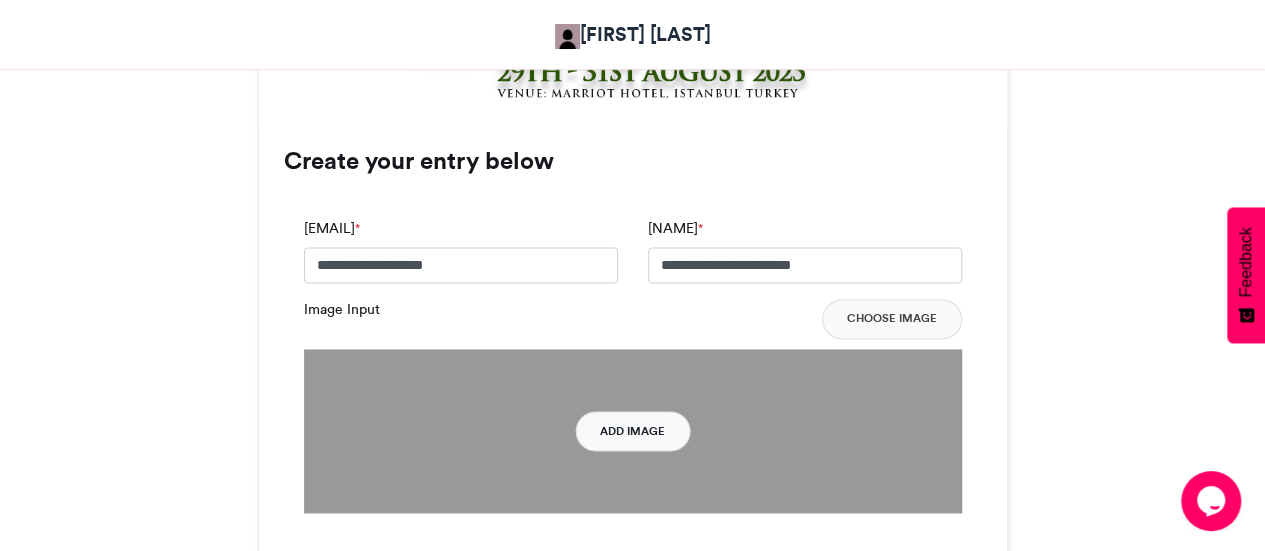 click on "Add Image" at bounding box center [632, 431] 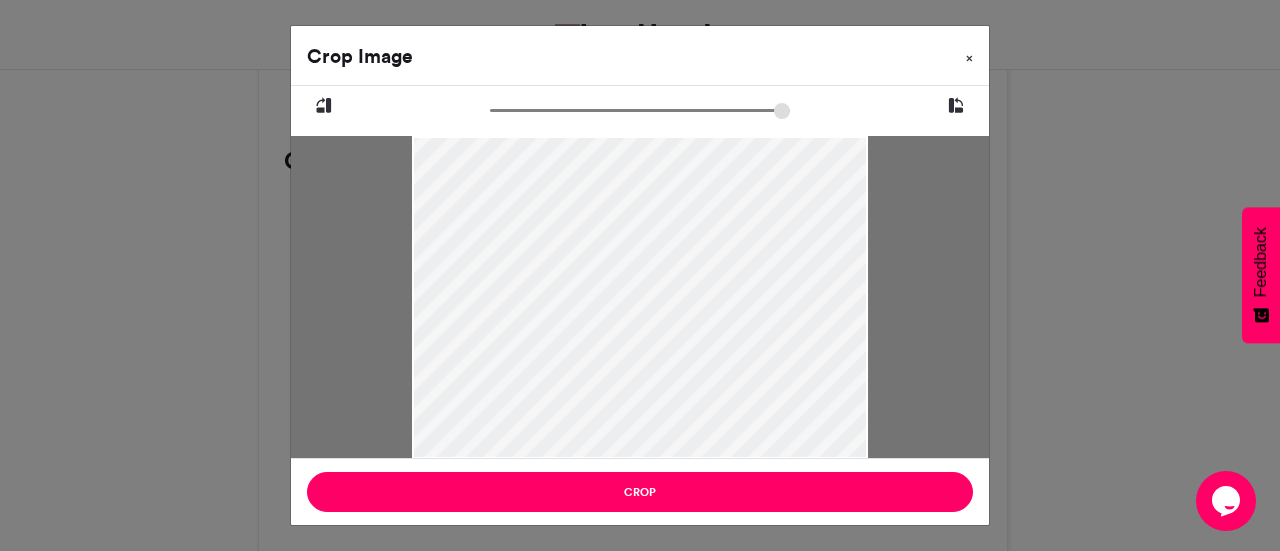 click on "×" at bounding box center [969, 54] 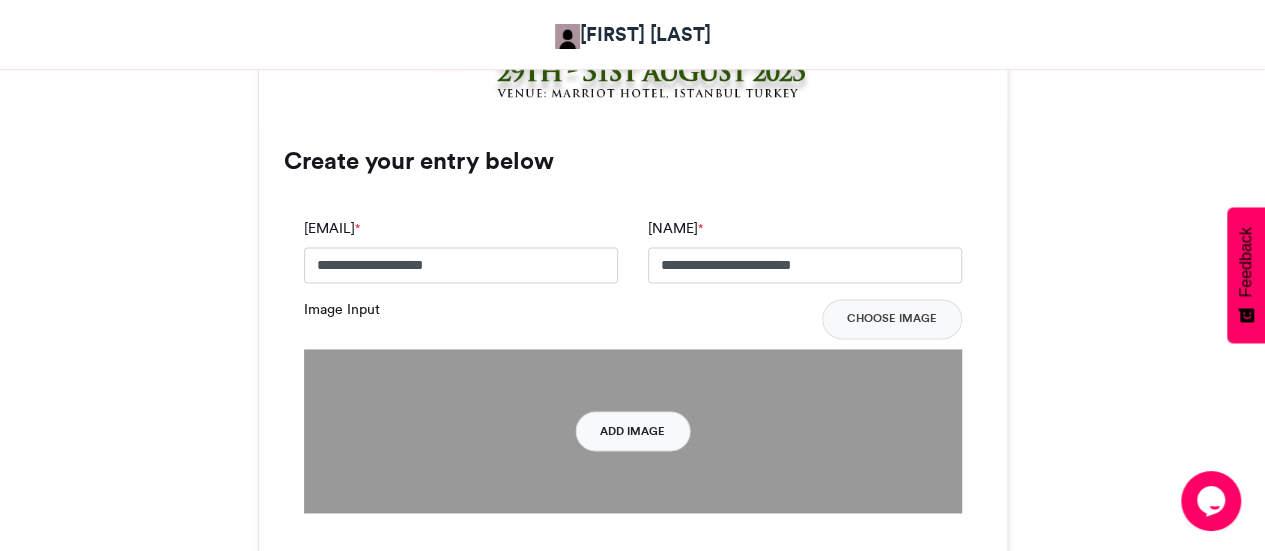 click on "Add Image" at bounding box center (632, 431) 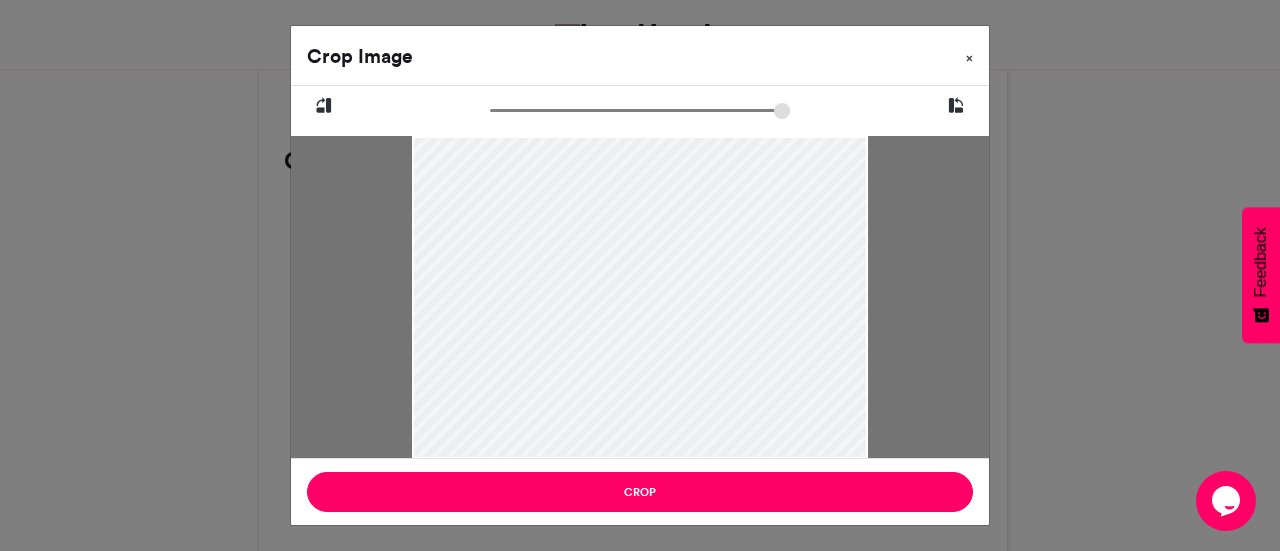 click on "×" at bounding box center (969, 58) 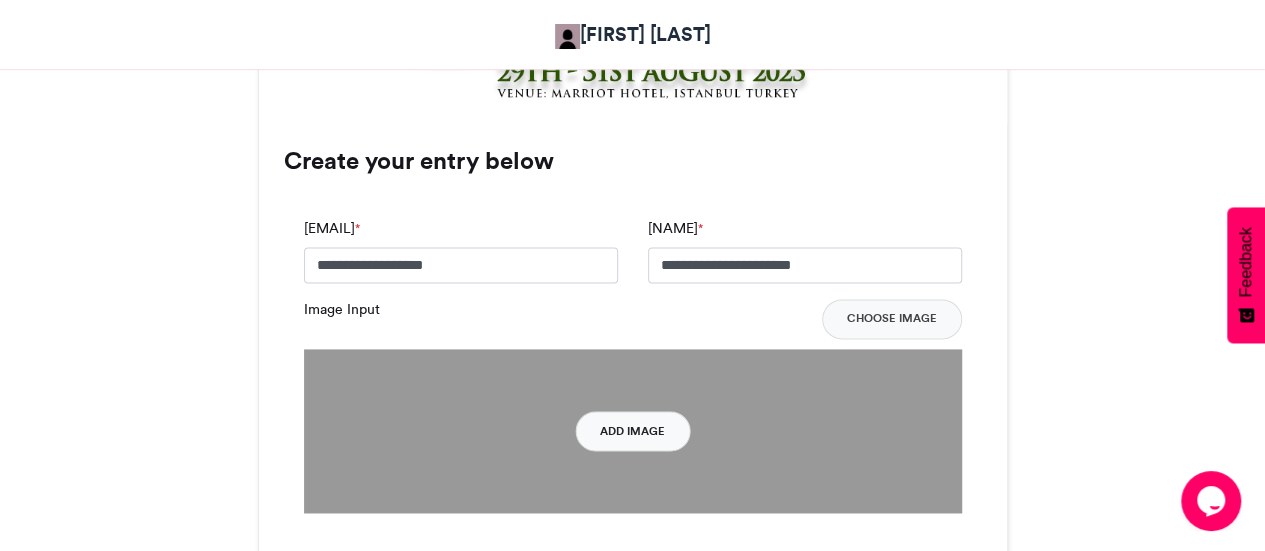 click on "Add Image" at bounding box center (632, 431) 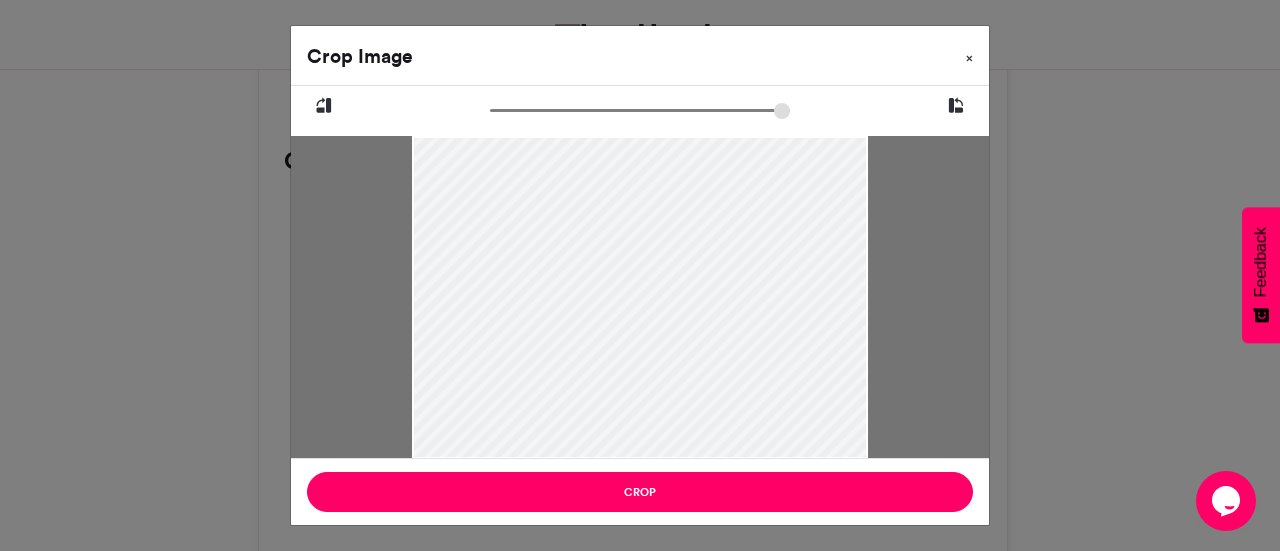 click on "×" at bounding box center (969, 58) 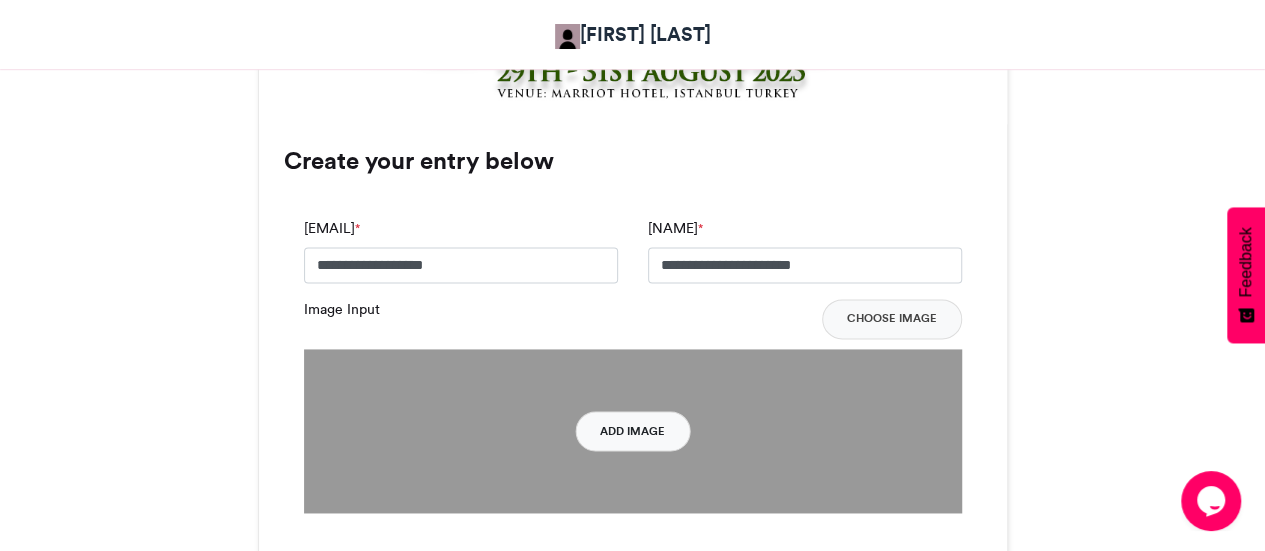 click on "Add Image" at bounding box center (632, 431) 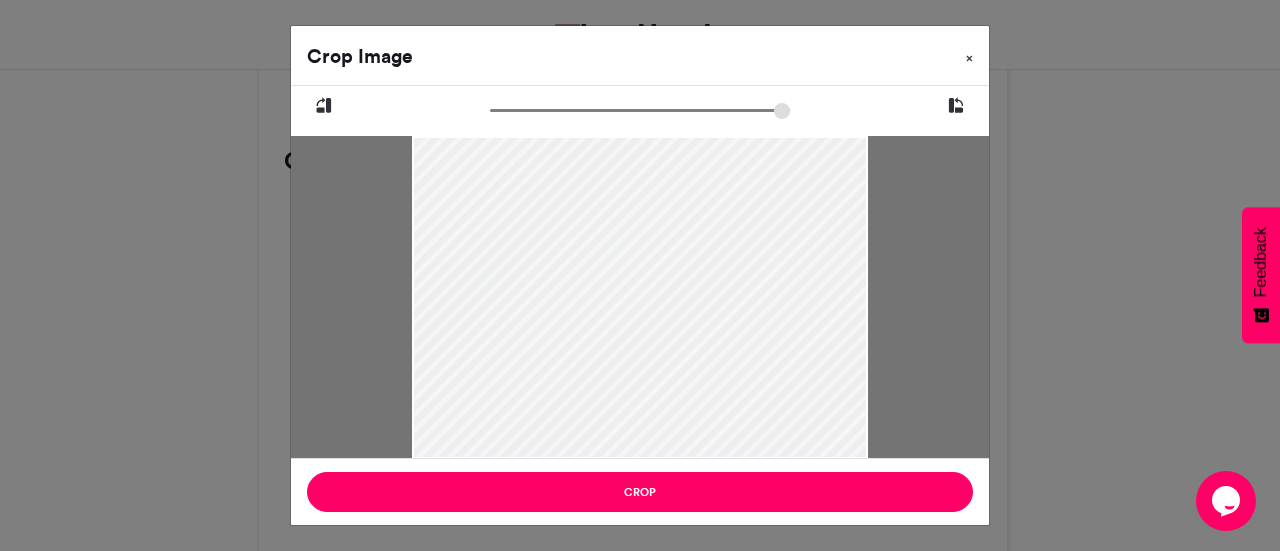 click on "×" at bounding box center (969, 58) 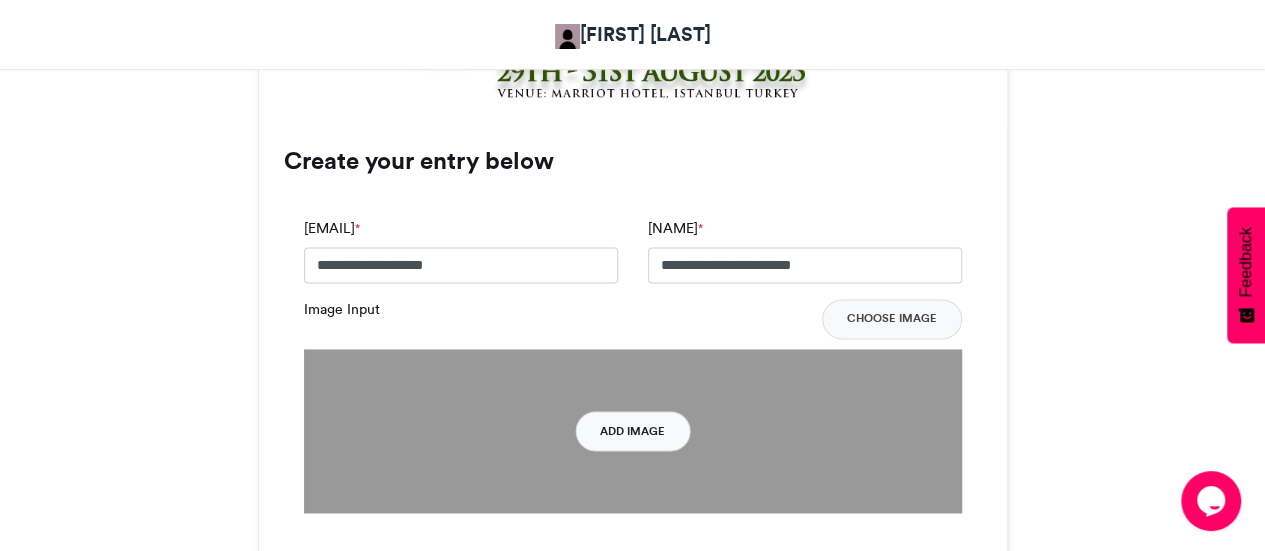 click on "Add Image" at bounding box center [632, 431] 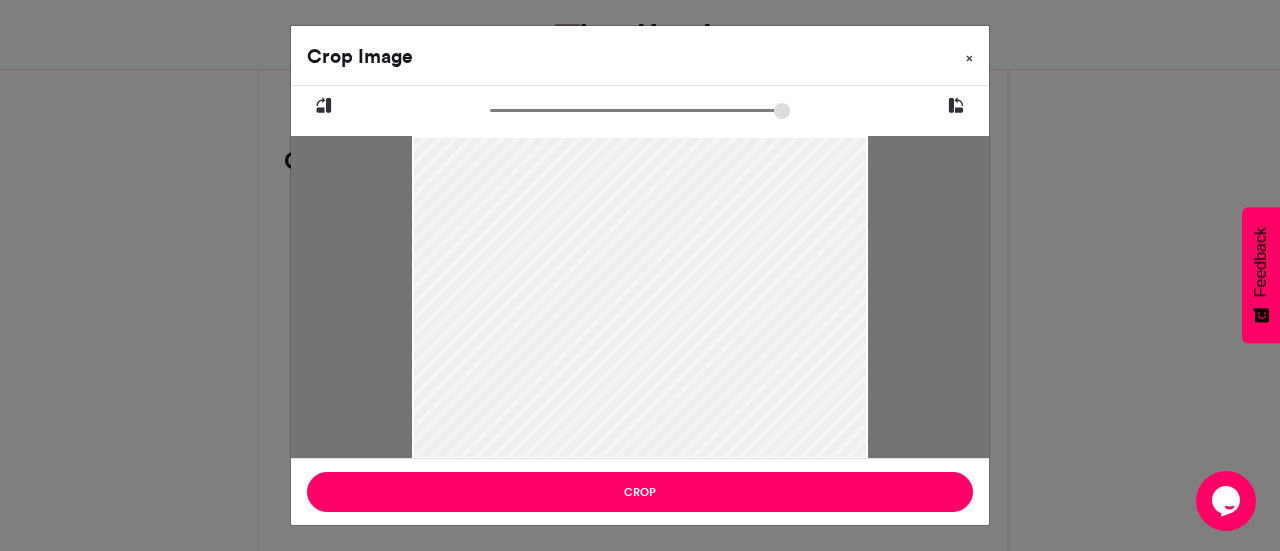 click on "×" at bounding box center [969, 58] 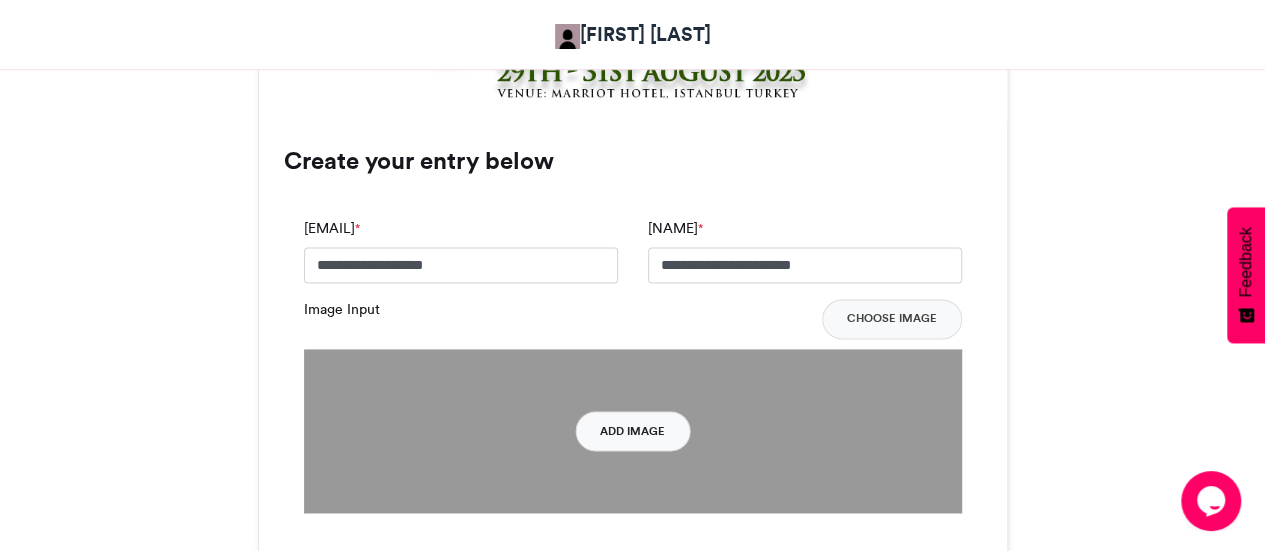 click on "Add Image" at bounding box center (632, 431) 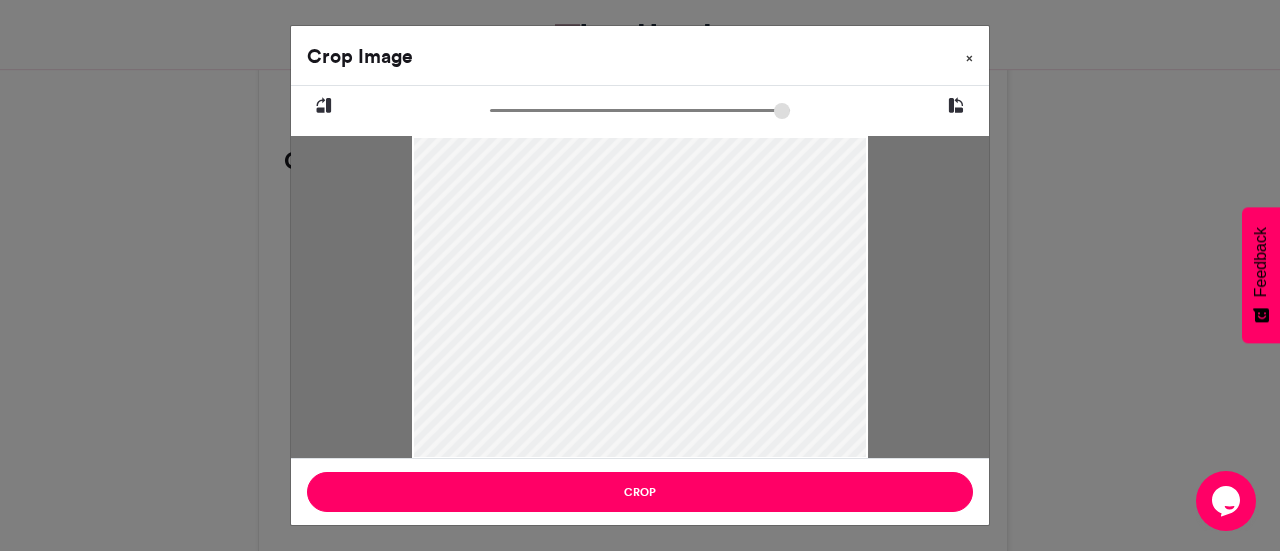 click on "×" at bounding box center [969, 58] 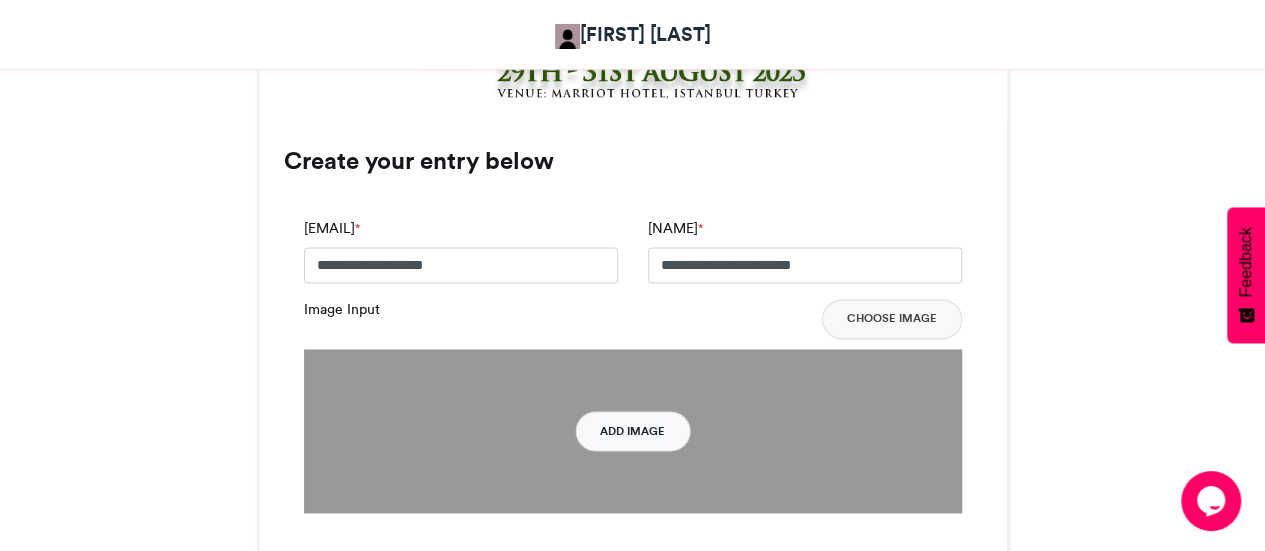 click on "Add Image" at bounding box center [632, 431] 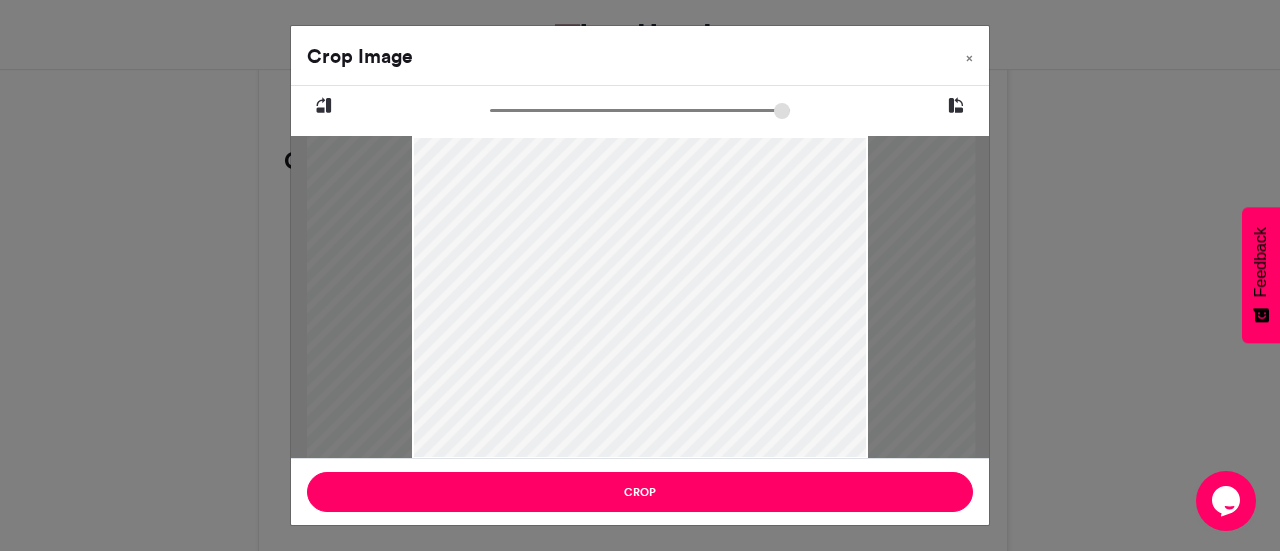 drag, startPoint x: 502, startPoint y: 110, endPoint x: 574, endPoint y: 96, distance: 73.34848 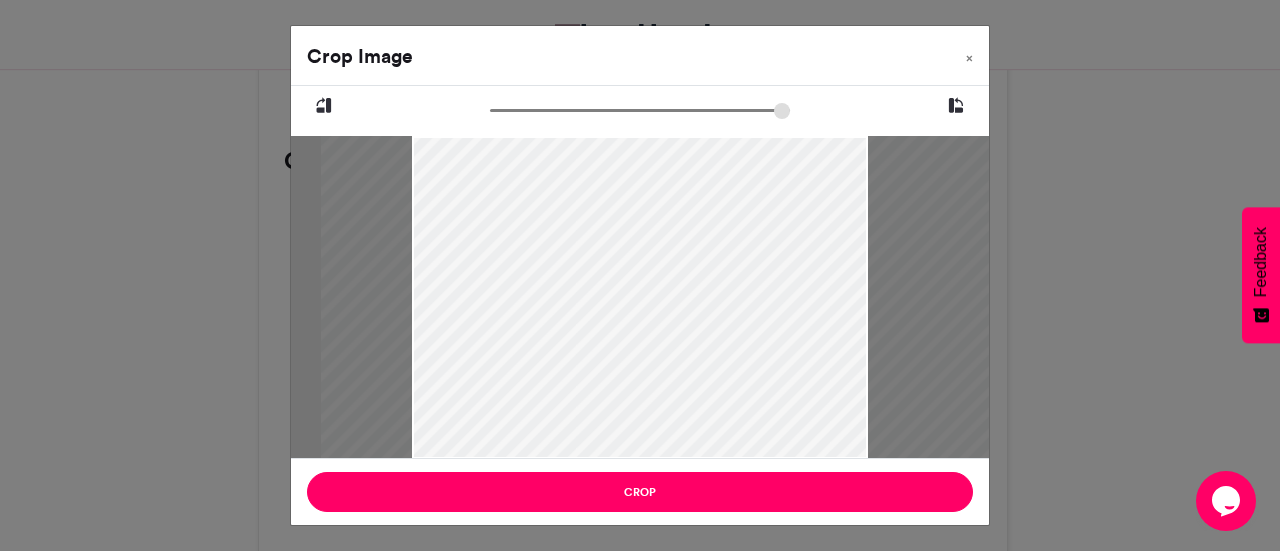 drag, startPoint x: 644, startPoint y: 241, endPoint x: 654, endPoint y: 329, distance: 88.56636 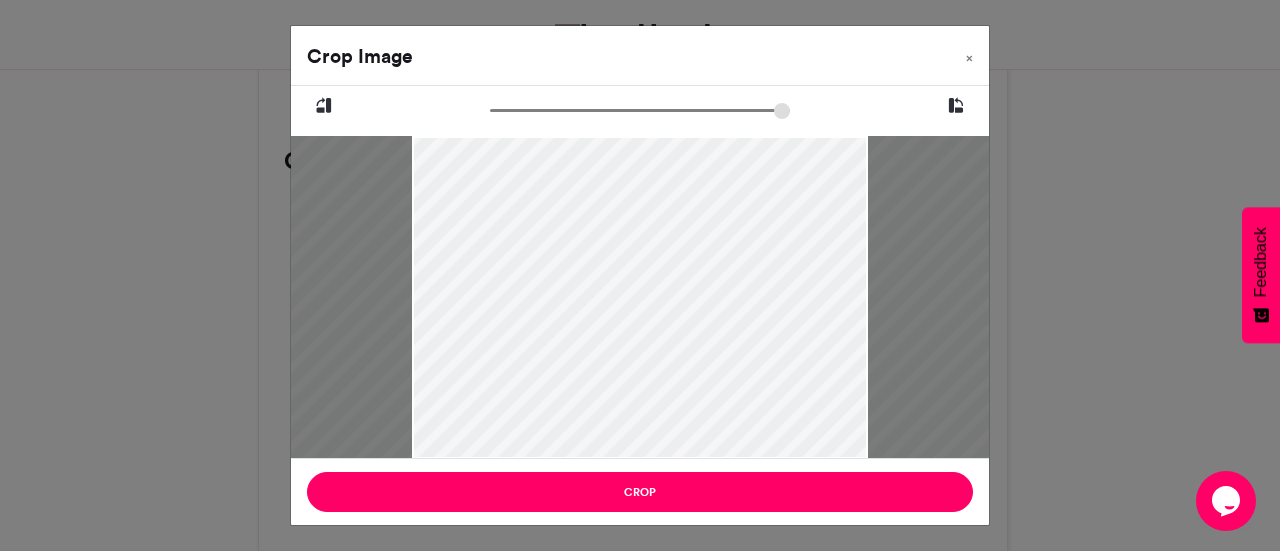 drag, startPoint x: 575, startPoint y: 111, endPoint x: 616, endPoint y: 102, distance: 41.976185 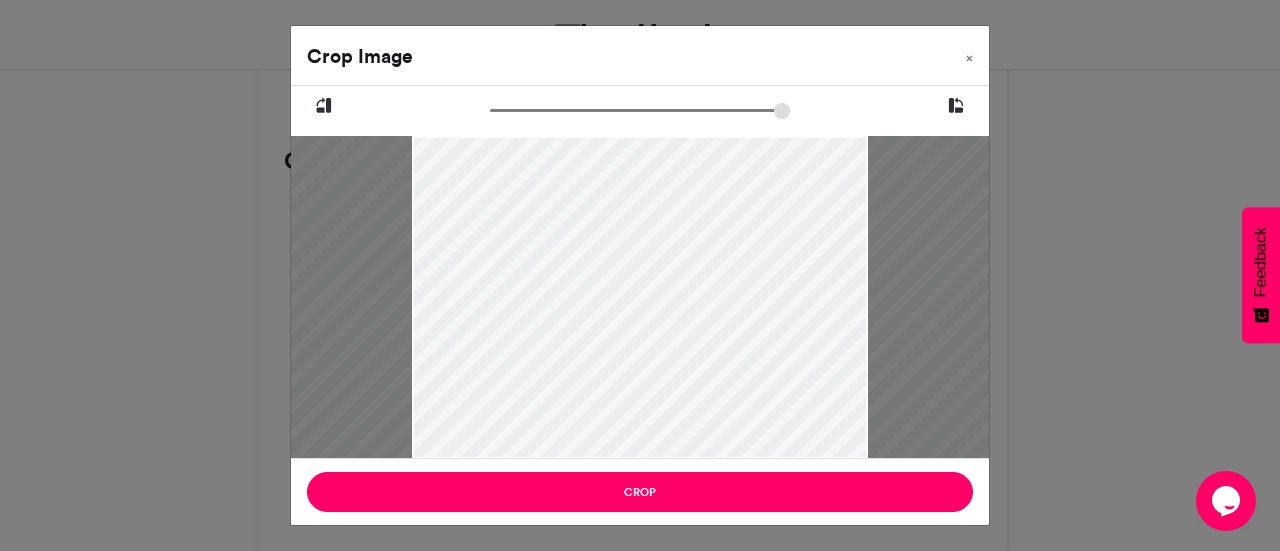 drag, startPoint x: 762, startPoint y: 291, endPoint x: 762, endPoint y: 306, distance: 15 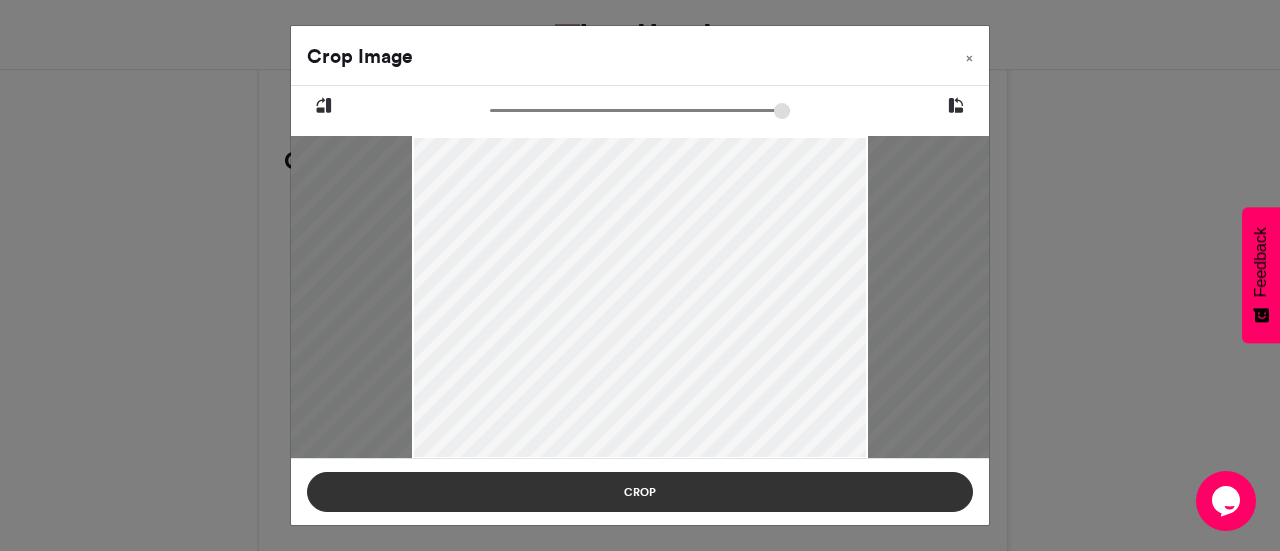 click on "Crop" at bounding box center [640, 492] 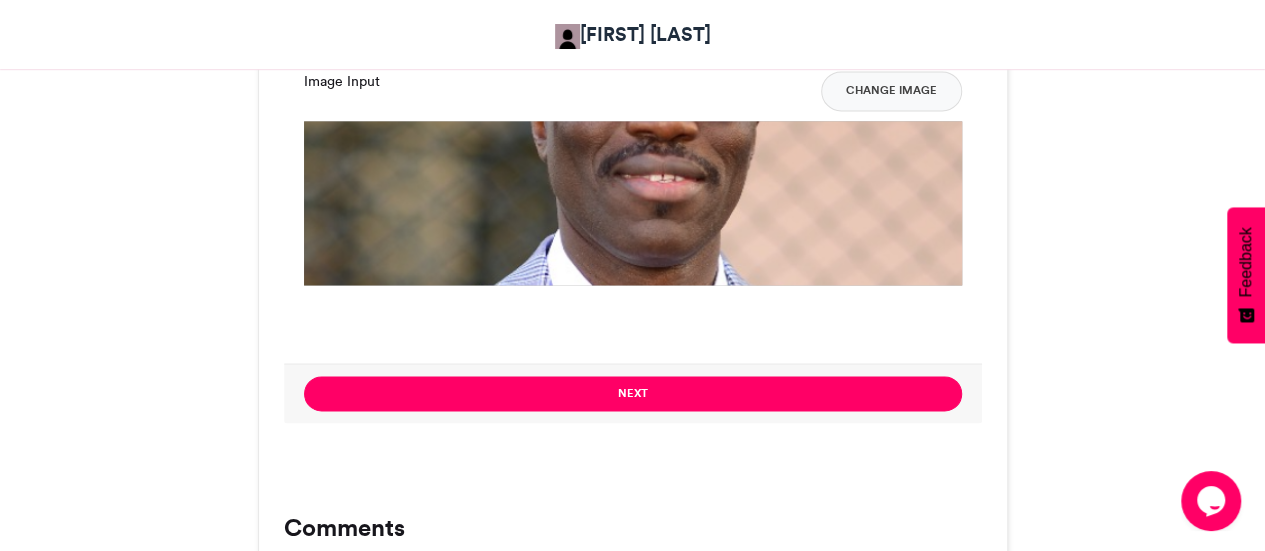 scroll, scrollTop: 1489, scrollLeft: 0, axis: vertical 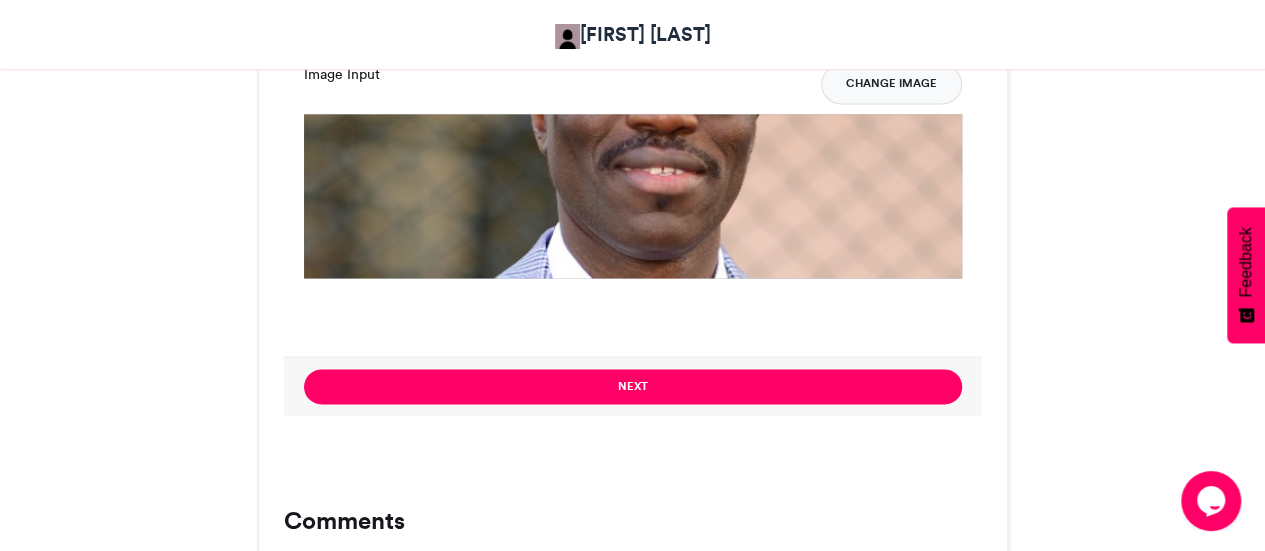 click on "Change Image" at bounding box center (891, 84) 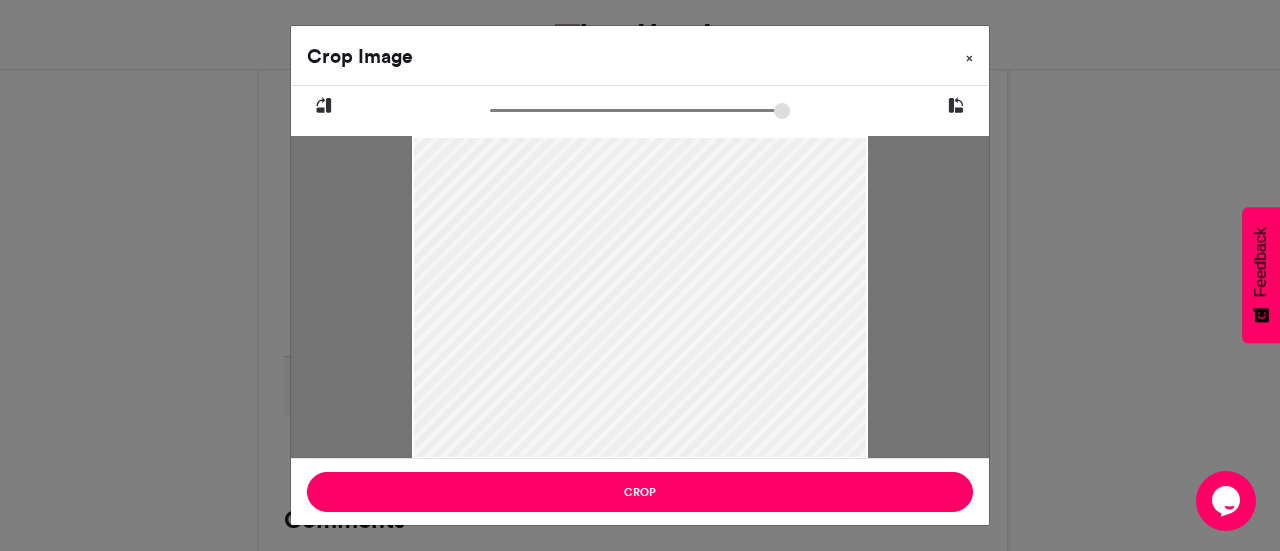 click on "×" at bounding box center [969, 58] 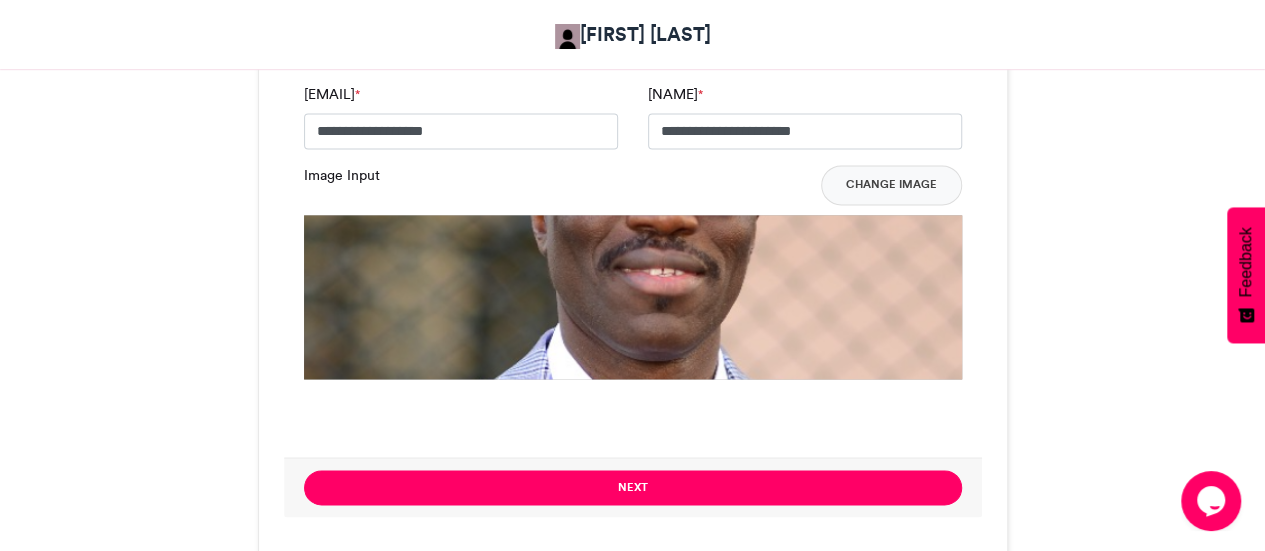 scroll, scrollTop: 1362, scrollLeft: 0, axis: vertical 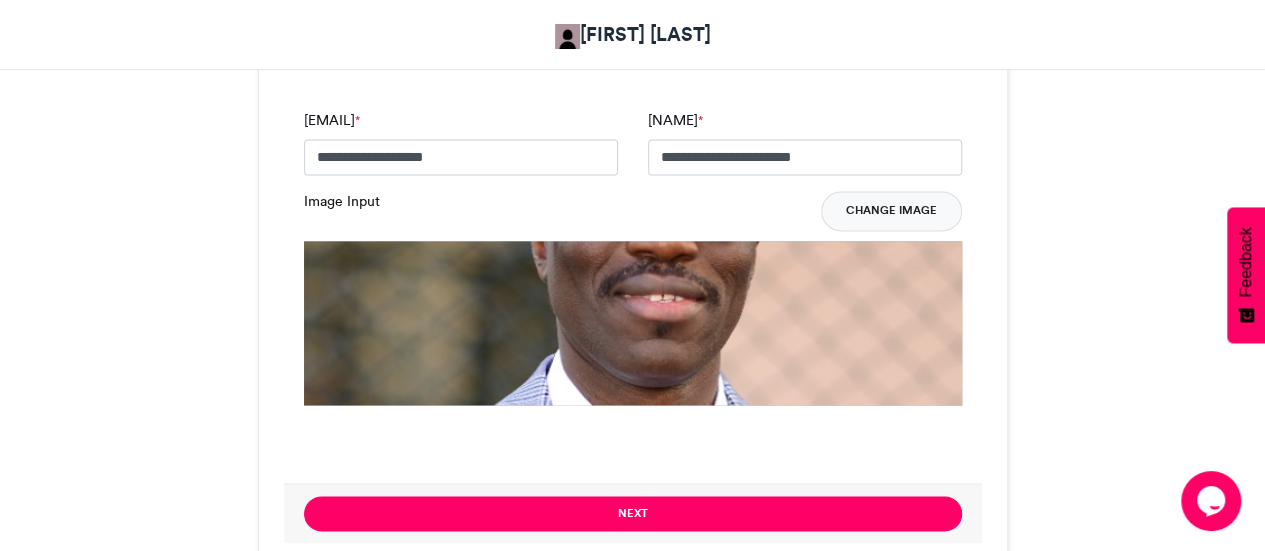 click on "Change Image" at bounding box center (891, 211) 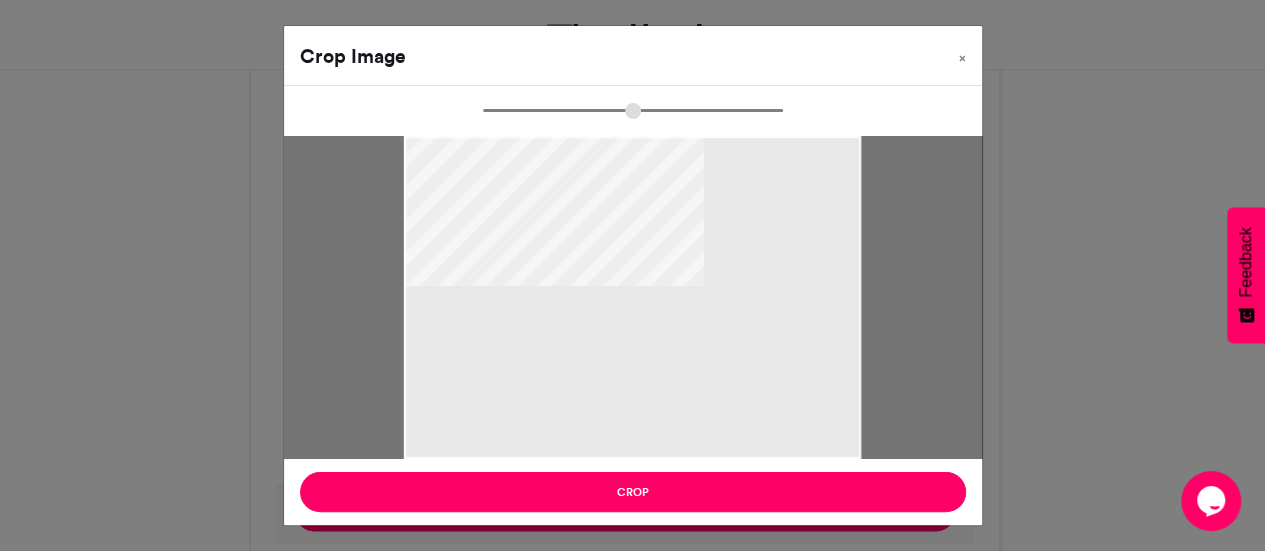 type on "******" 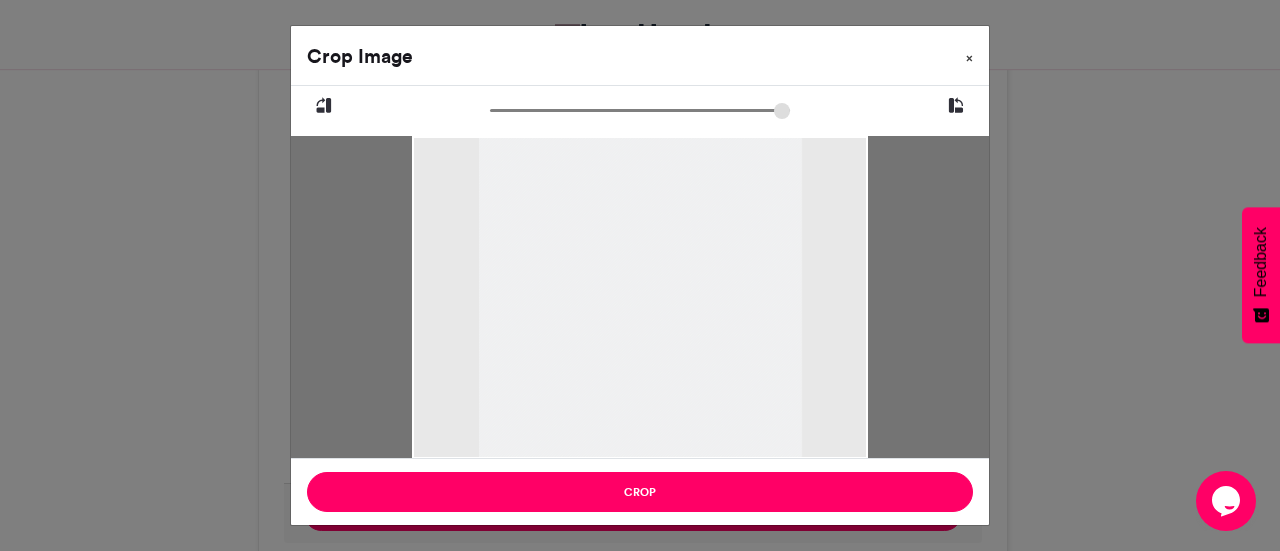 click on "×" at bounding box center [969, 54] 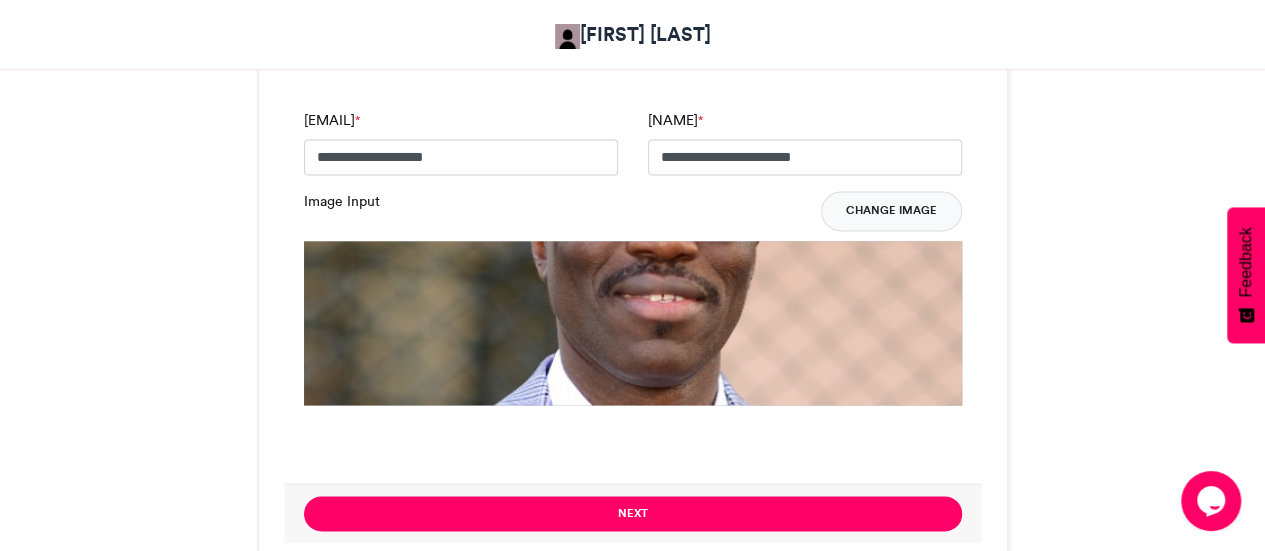 click on "Change Image" at bounding box center (891, 211) 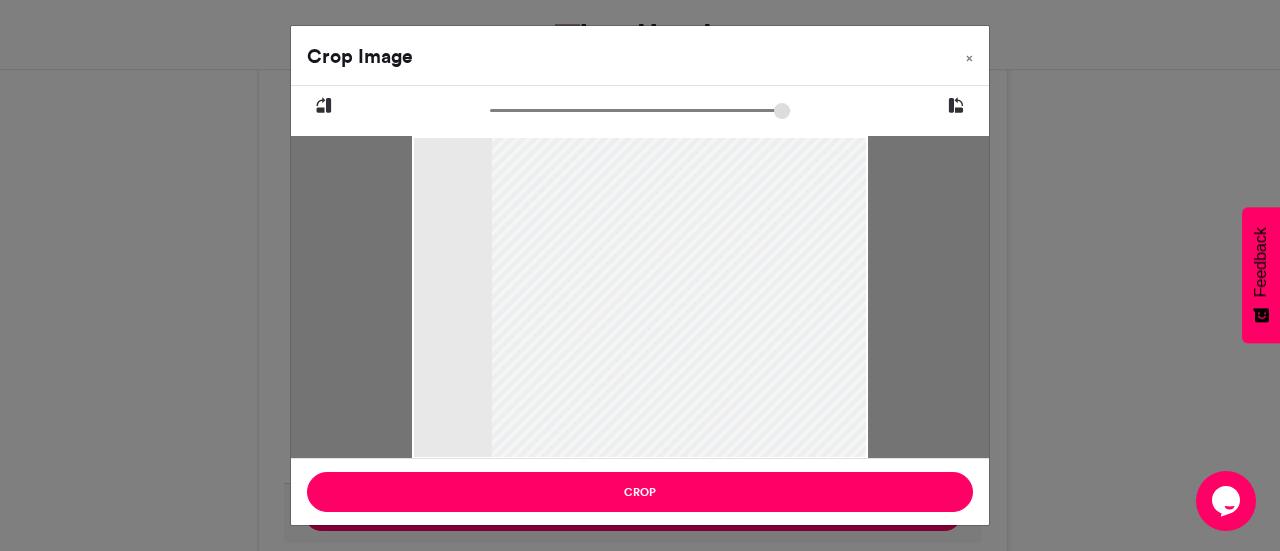 drag, startPoint x: 496, startPoint y: 110, endPoint x: 510, endPoint y: 106, distance: 14.56022 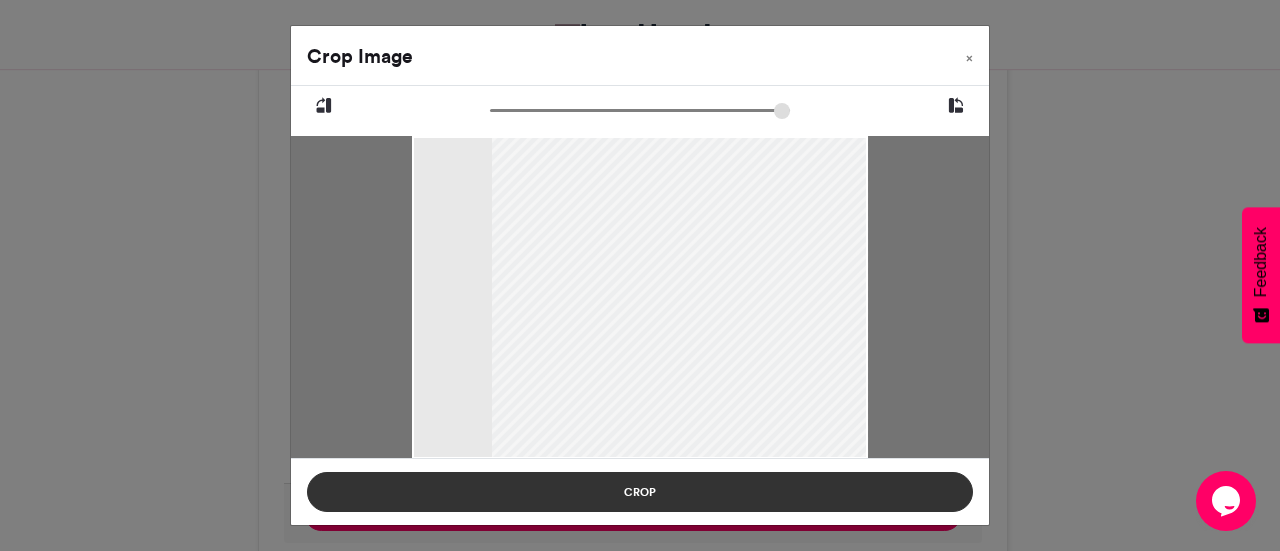 click on "Crop" at bounding box center (640, 492) 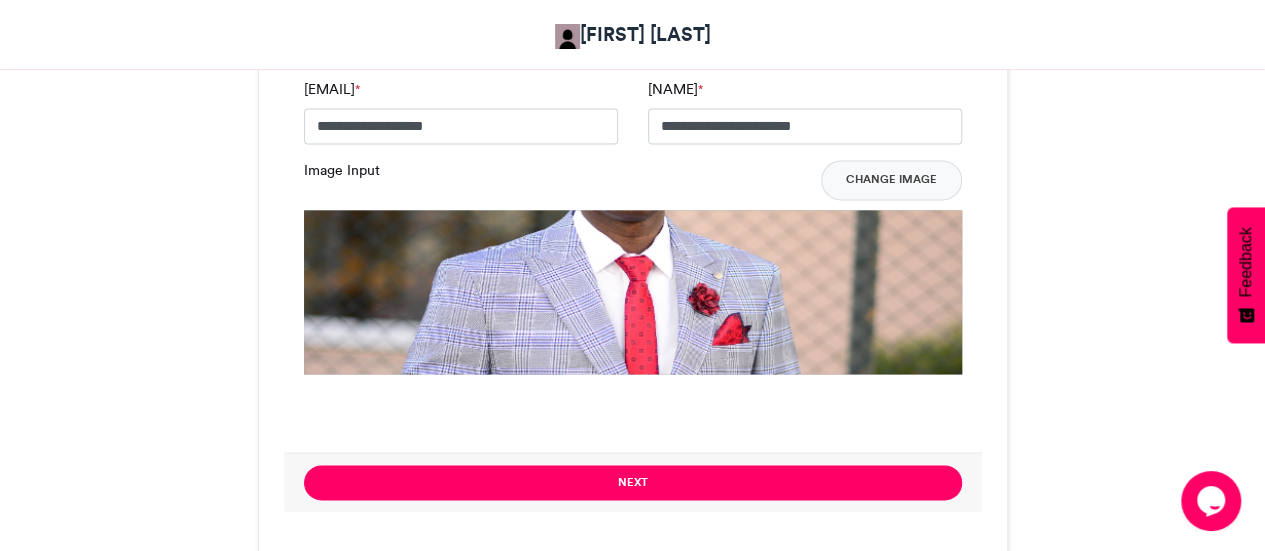 scroll, scrollTop: 1390, scrollLeft: 0, axis: vertical 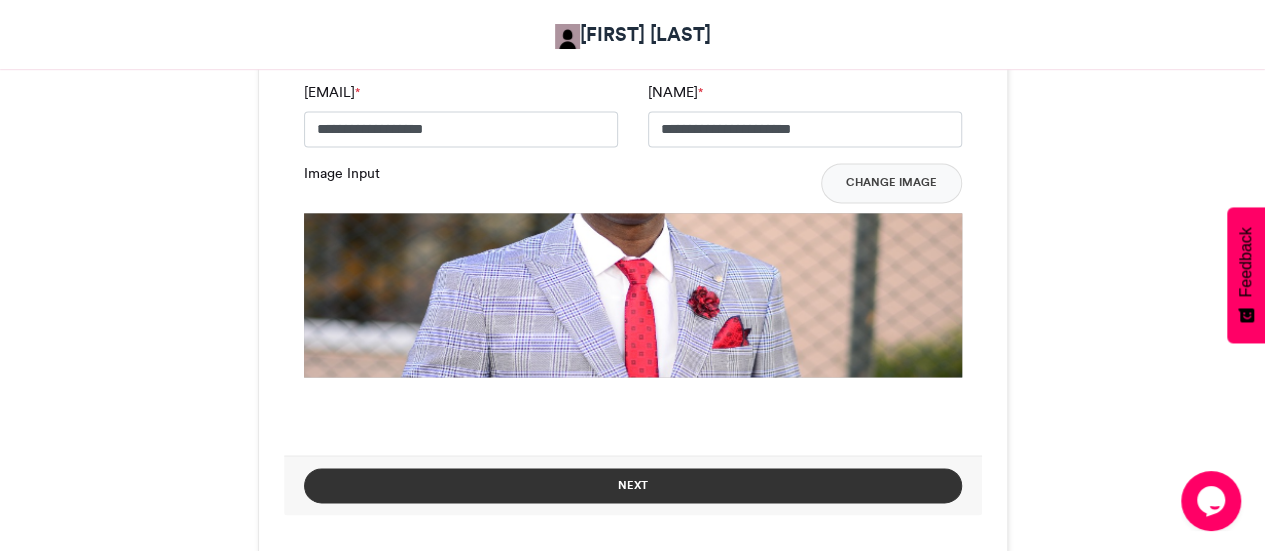 click on "Next" at bounding box center (633, 485) 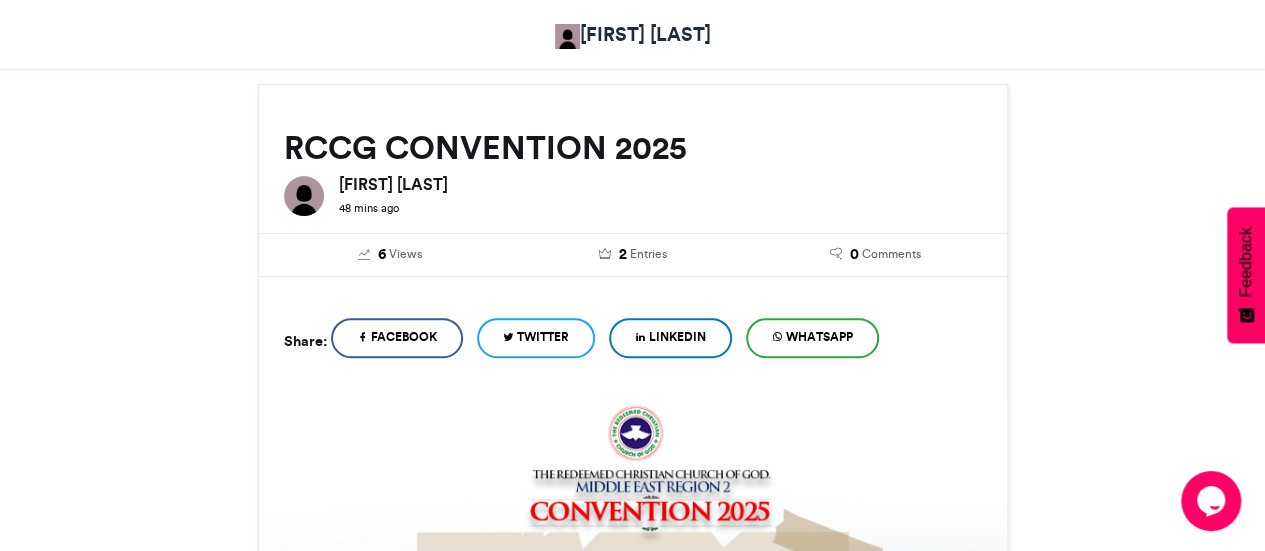 scroll, scrollTop: 964, scrollLeft: 0, axis: vertical 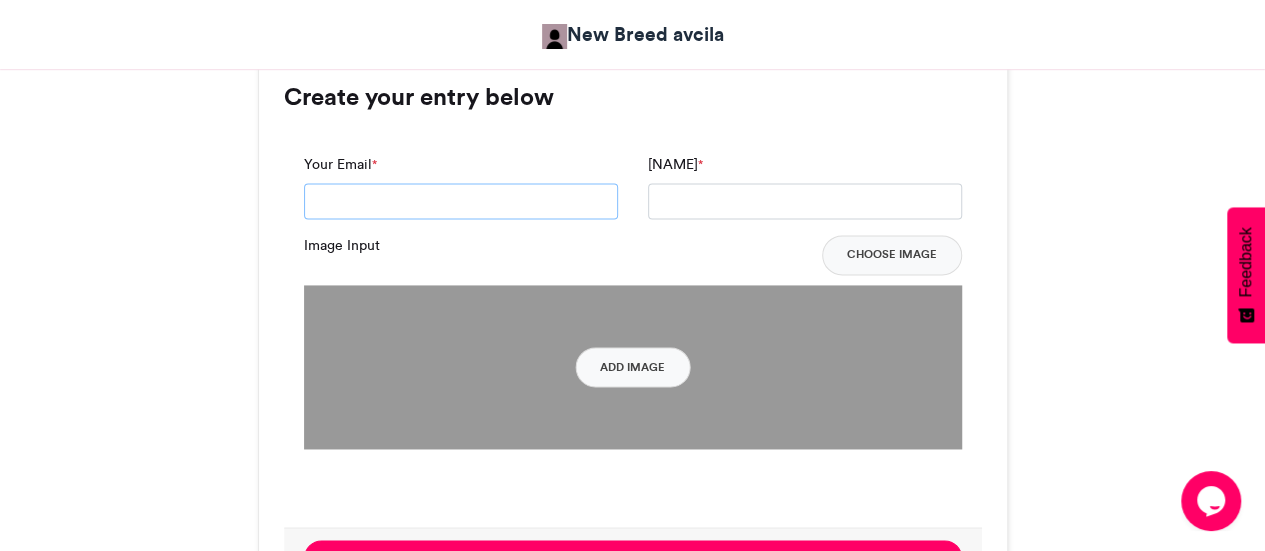 click on "Your Email  *" at bounding box center (461, 201) 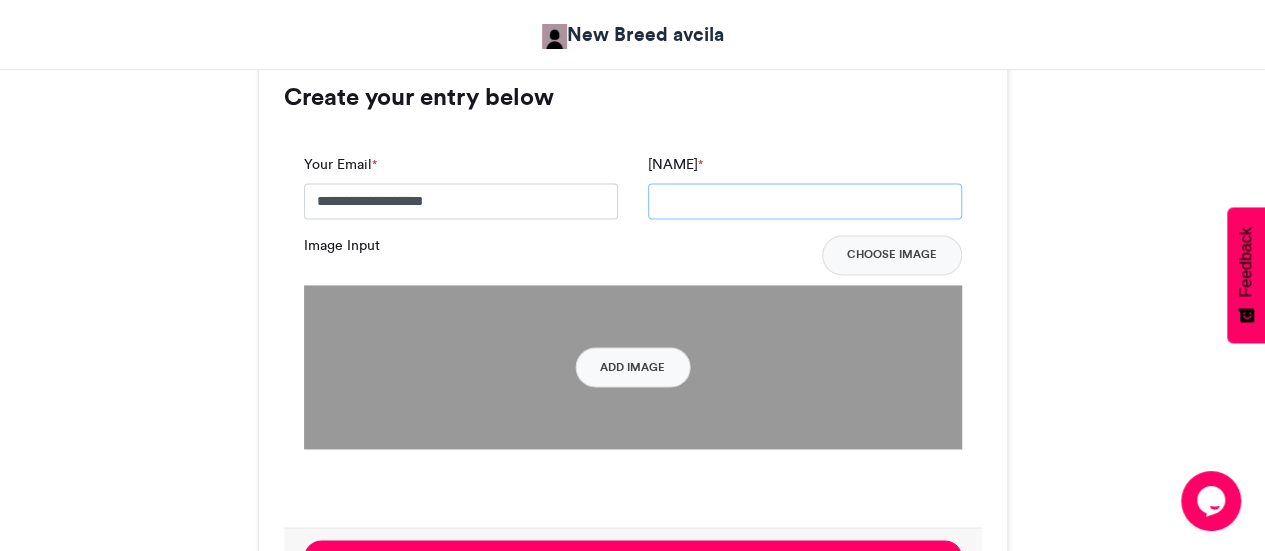 click on "[NAME]  *" at bounding box center [805, 201] 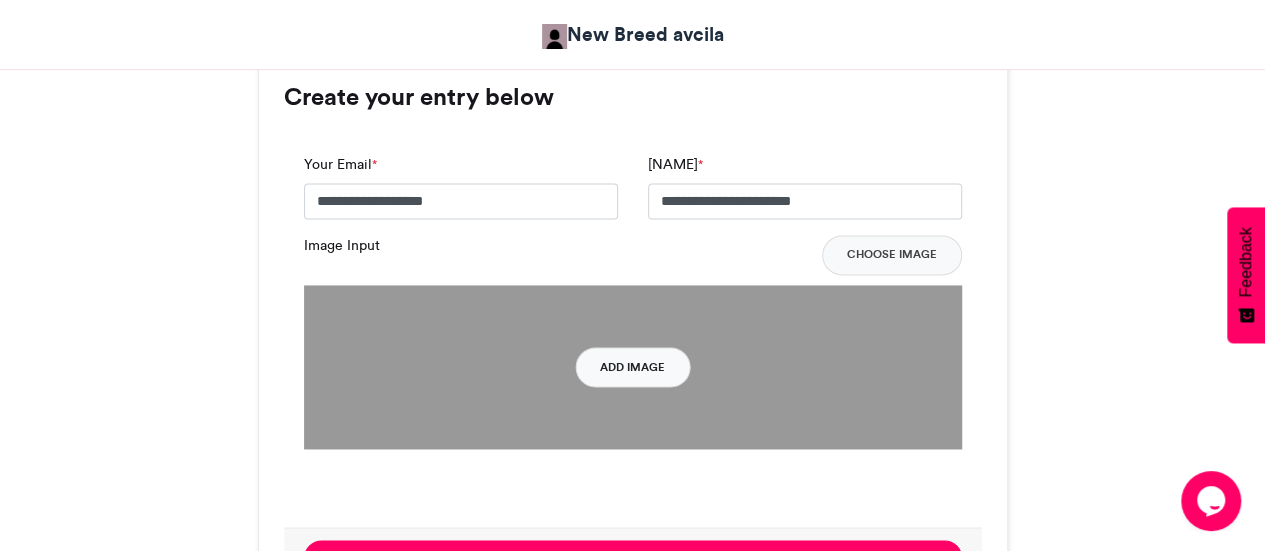 click on "Add Image" at bounding box center (632, 367) 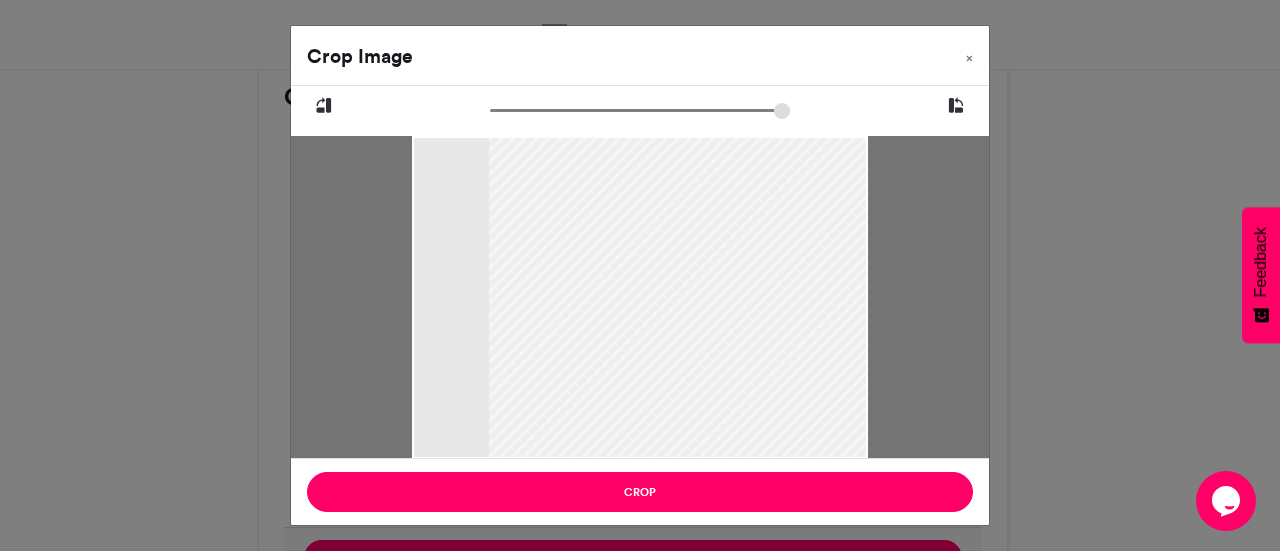 type on "******" 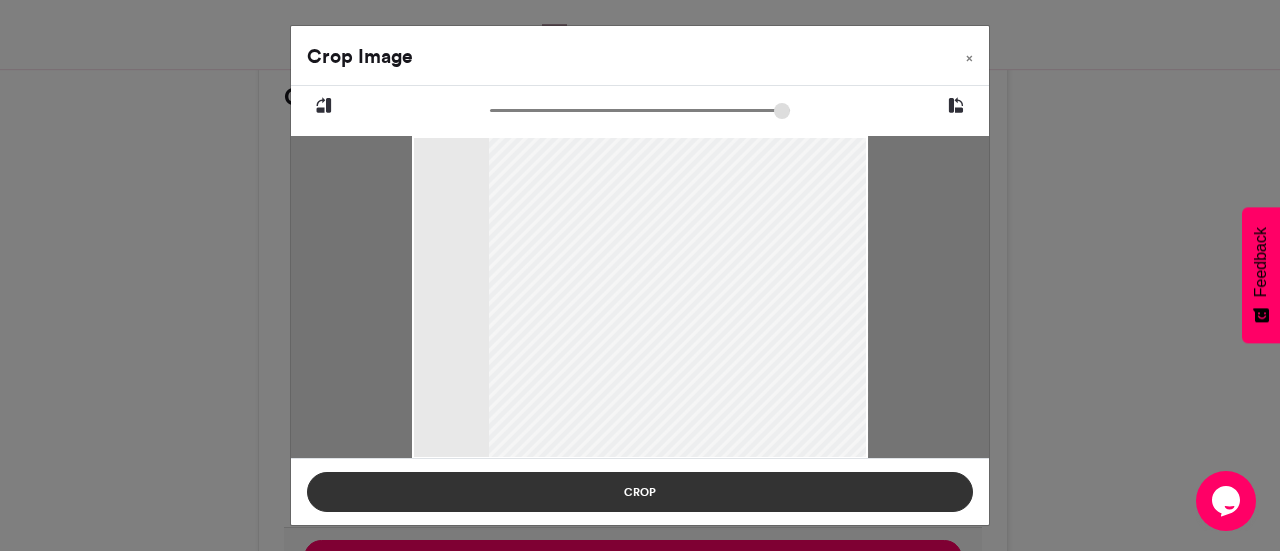 click on "Crop" at bounding box center [640, 492] 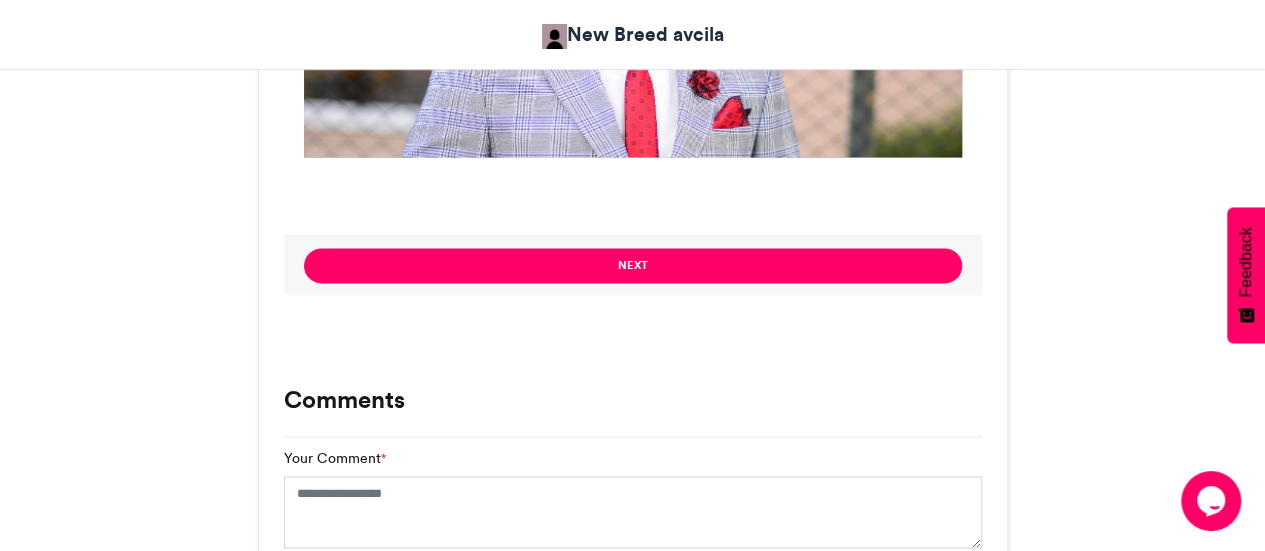 scroll, scrollTop: 1617, scrollLeft: 0, axis: vertical 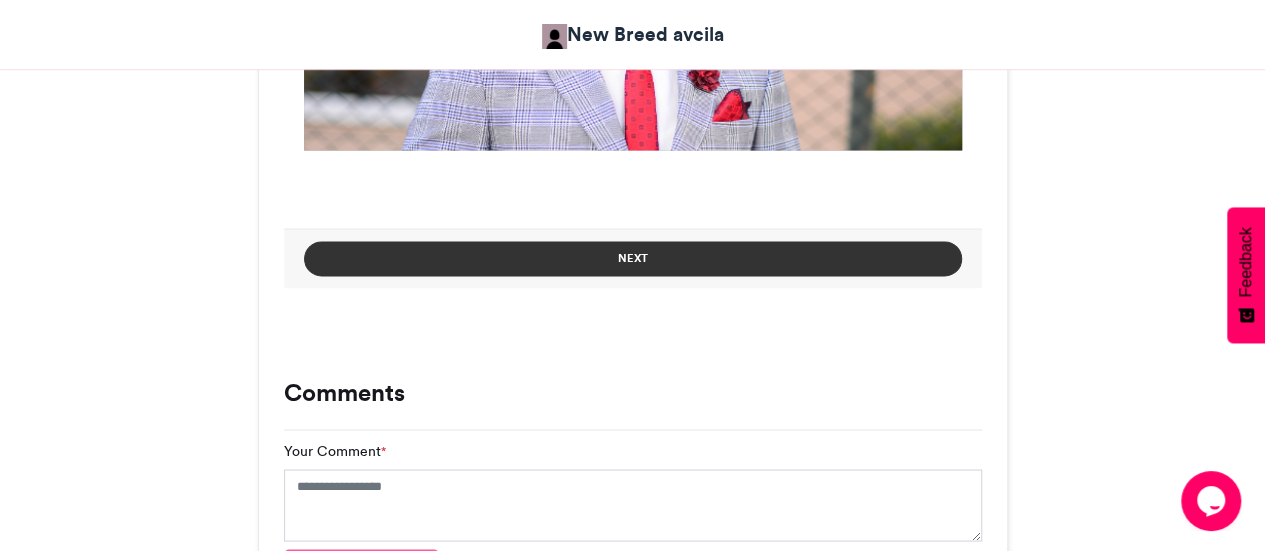 click on "Next" at bounding box center [633, 258] 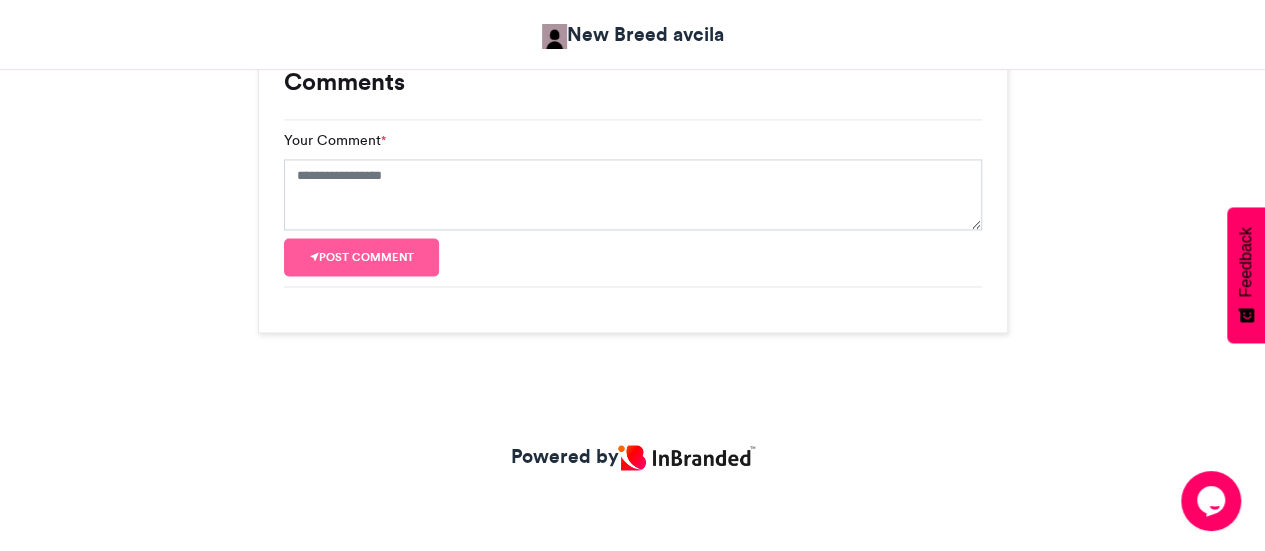scroll, scrollTop: 1192, scrollLeft: 0, axis: vertical 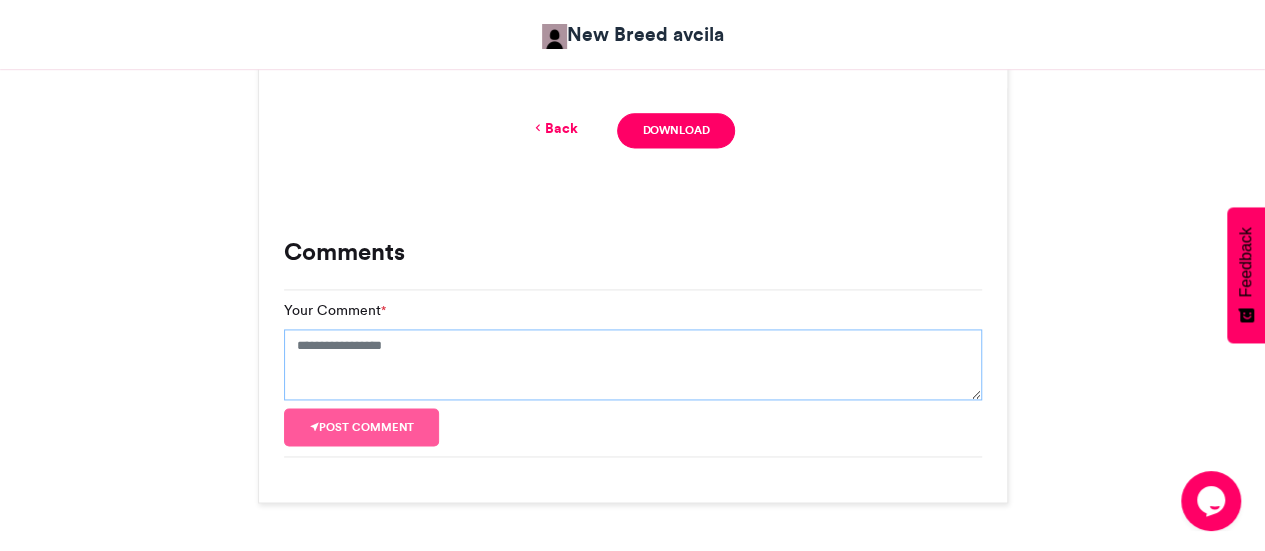 click on "Your Comment  *" at bounding box center (633, 365) 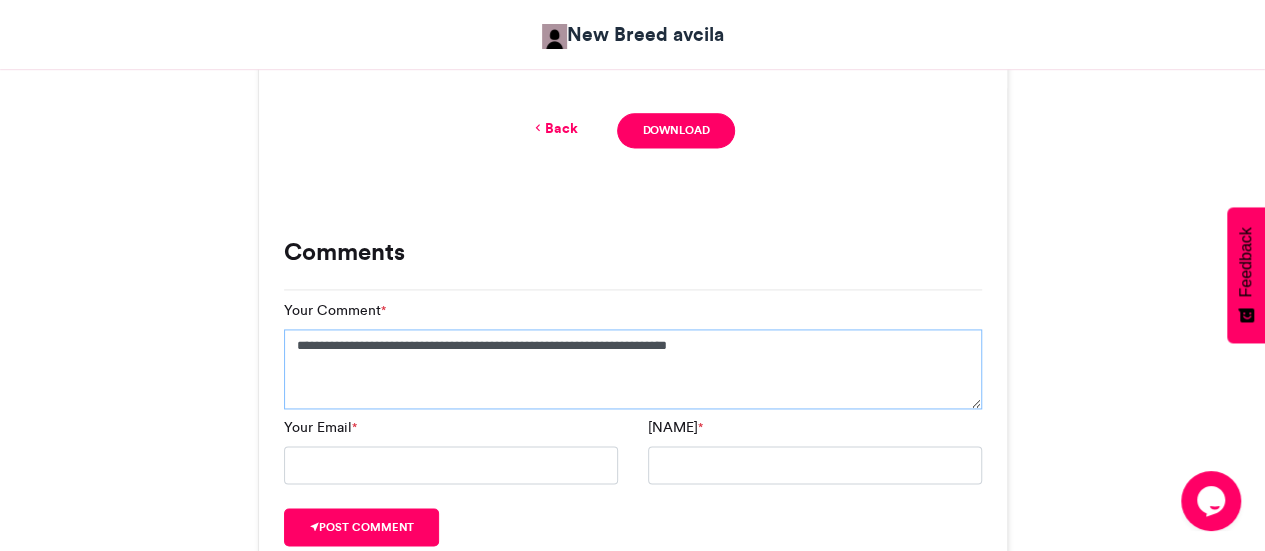 type on "**********" 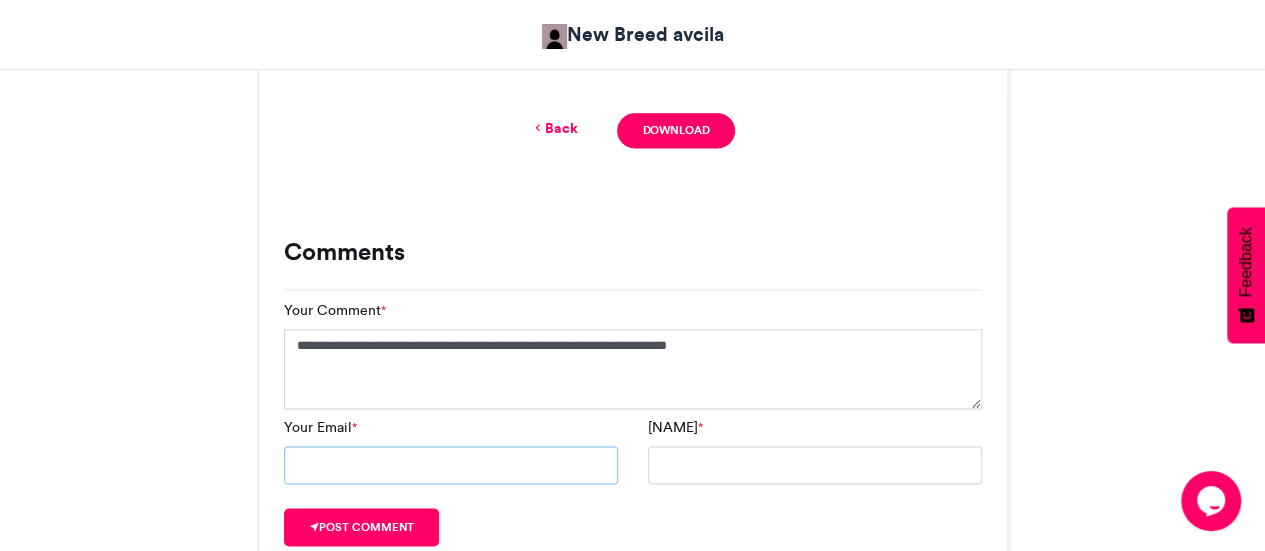 click on "[EMAIL]  *" at bounding box center [451, 465] 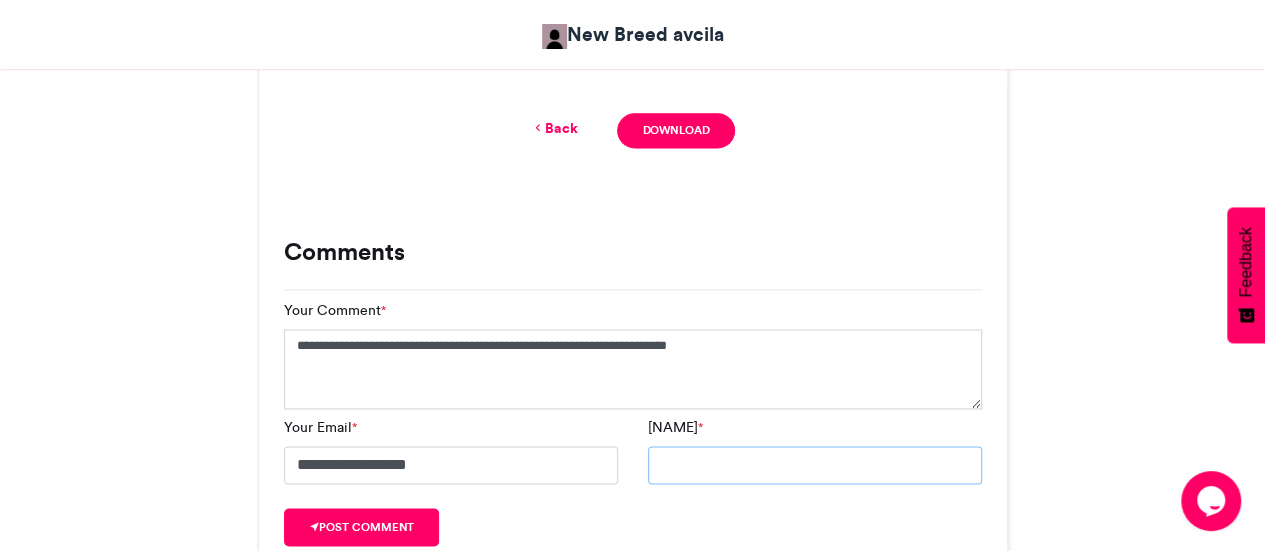 click on "[NAME]  *" at bounding box center (815, 465) 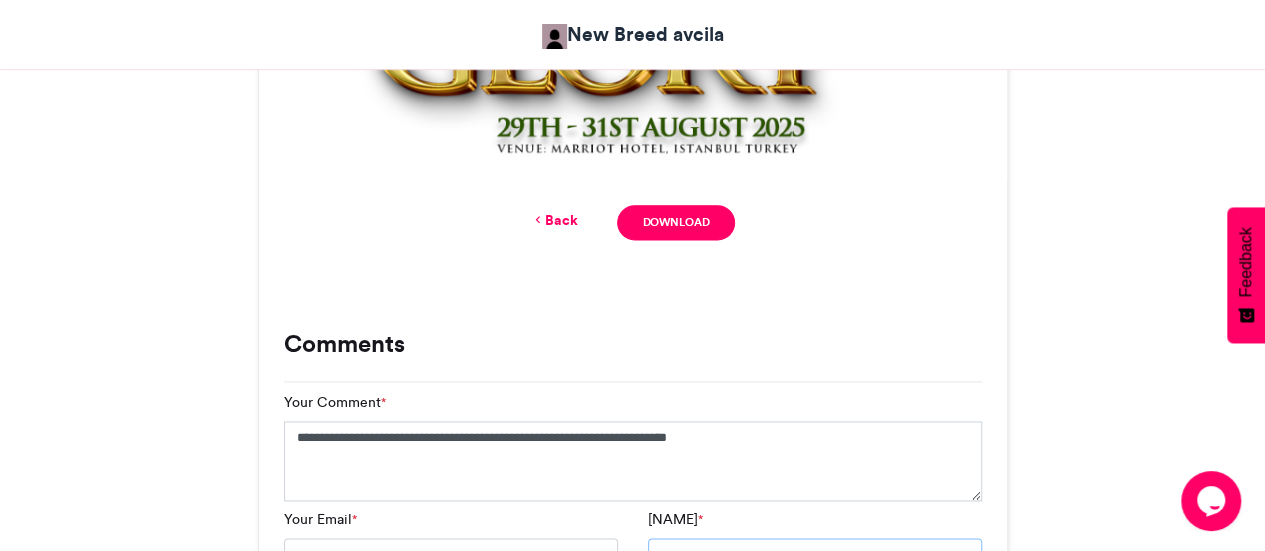 scroll, scrollTop: 1220, scrollLeft: 0, axis: vertical 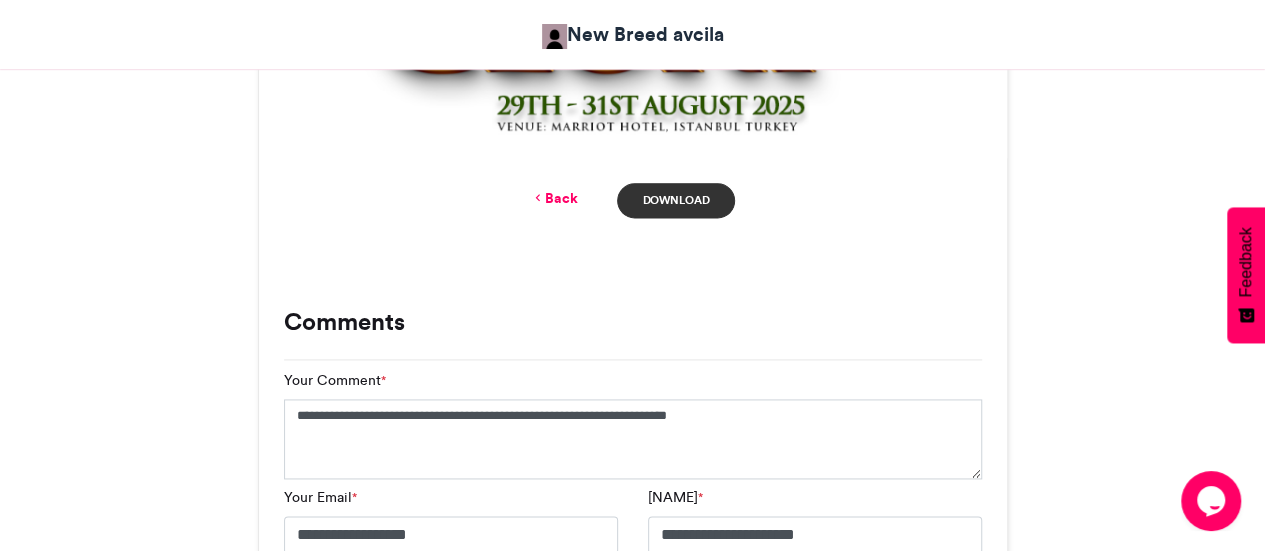 click on "Download" at bounding box center (675, 200) 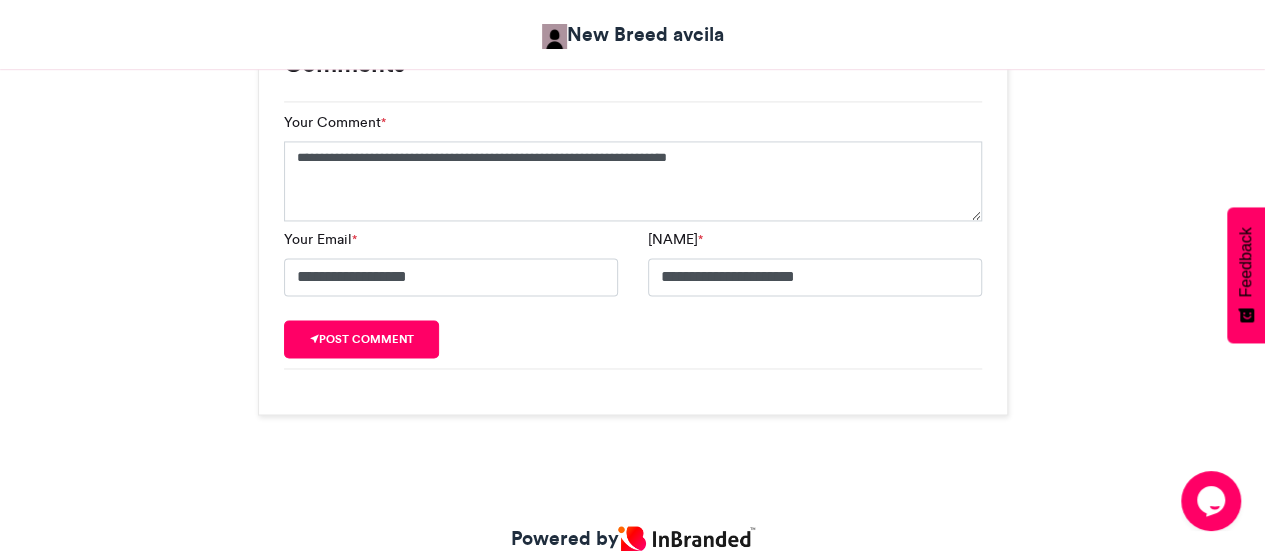 scroll, scrollTop: 1497, scrollLeft: 0, axis: vertical 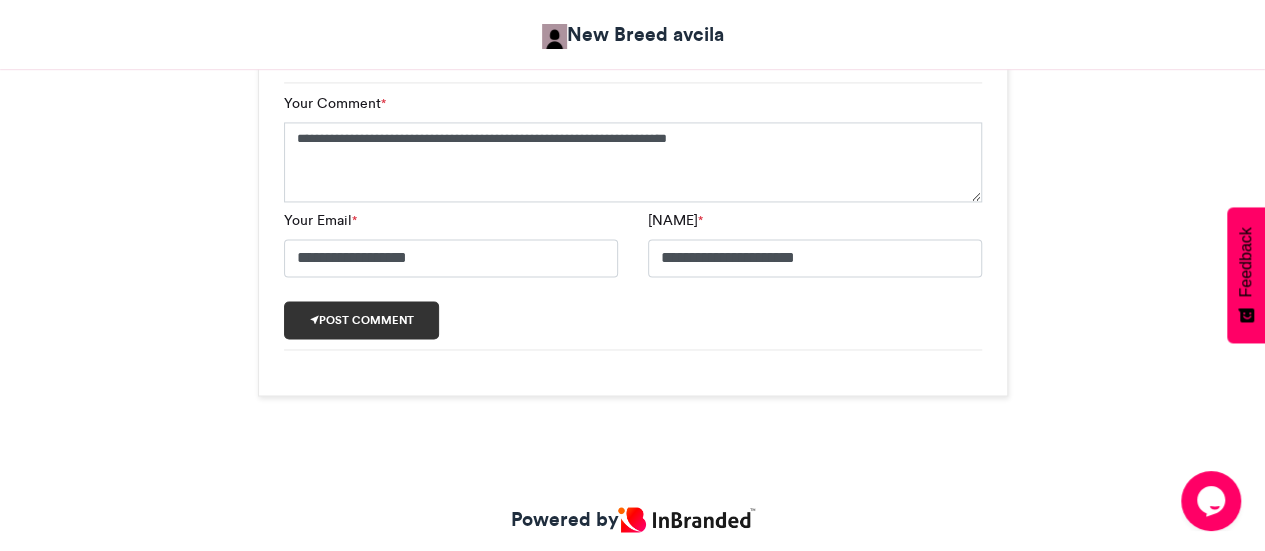 click on "Post comment" at bounding box center [362, 320] 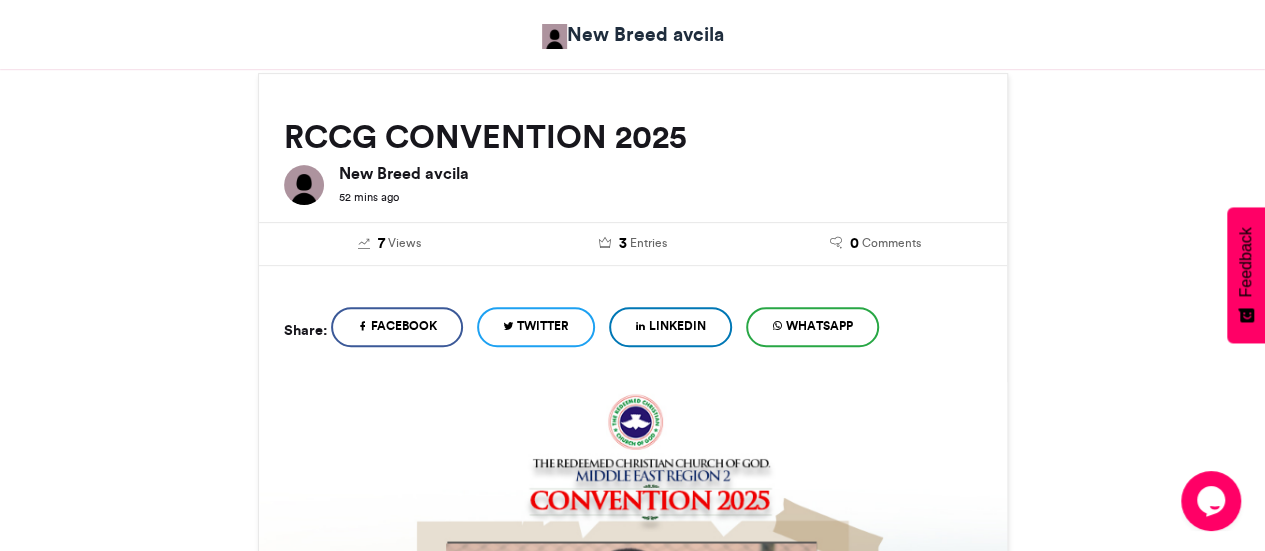 scroll, scrollTop: 243, scrollLeft: 0, axis: vertical 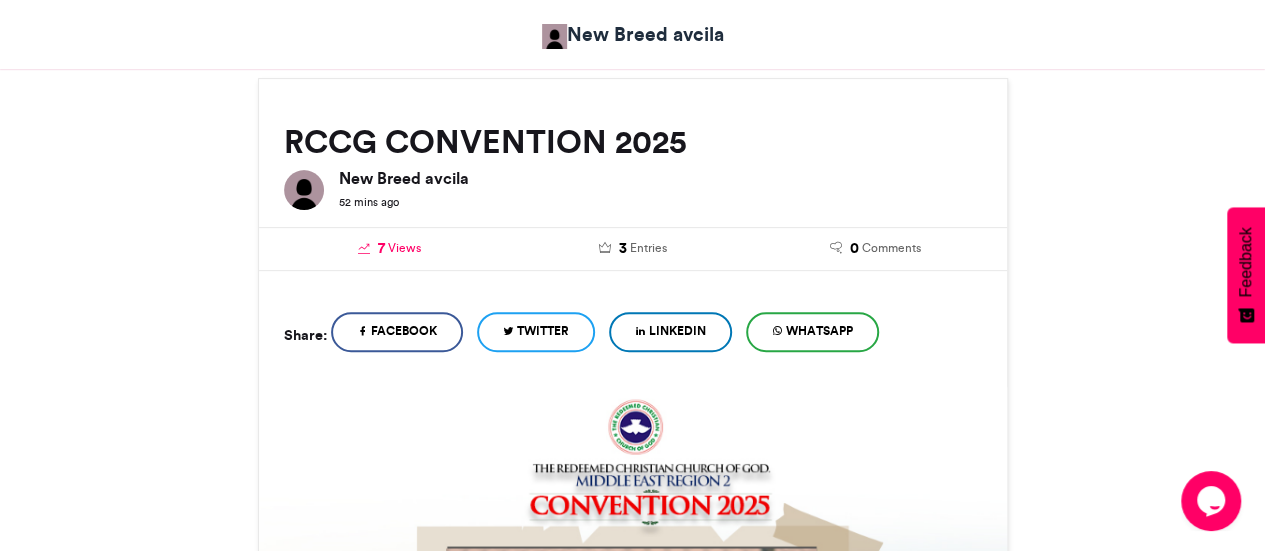 click on "Views" at bounding box center (404, 248) 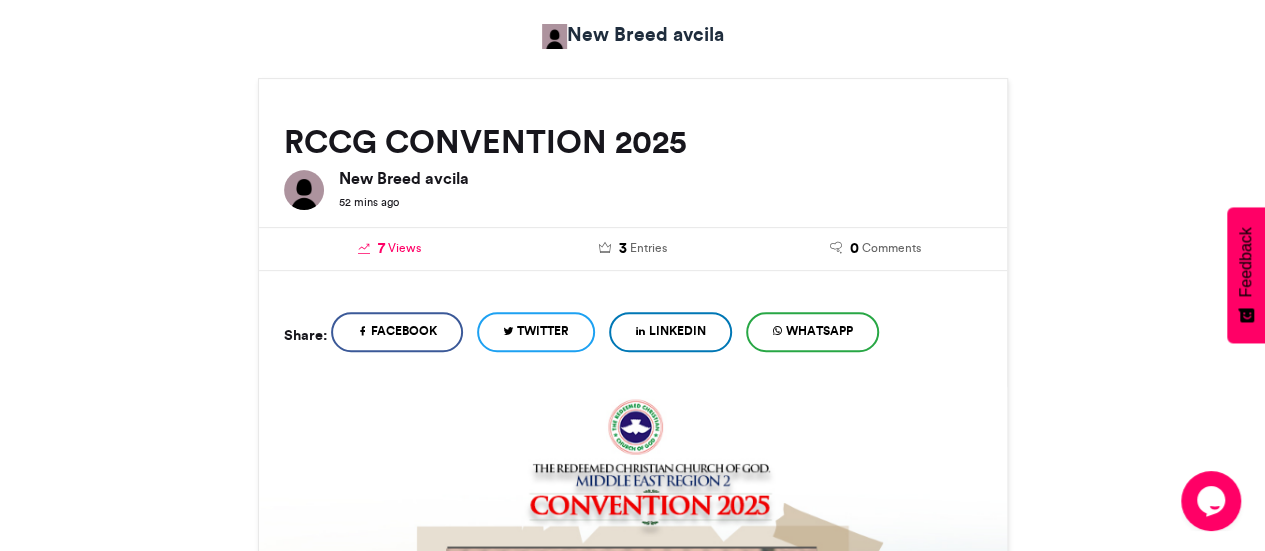 scroll, scrollTop: 0, scrollLeft: 0, axis: both 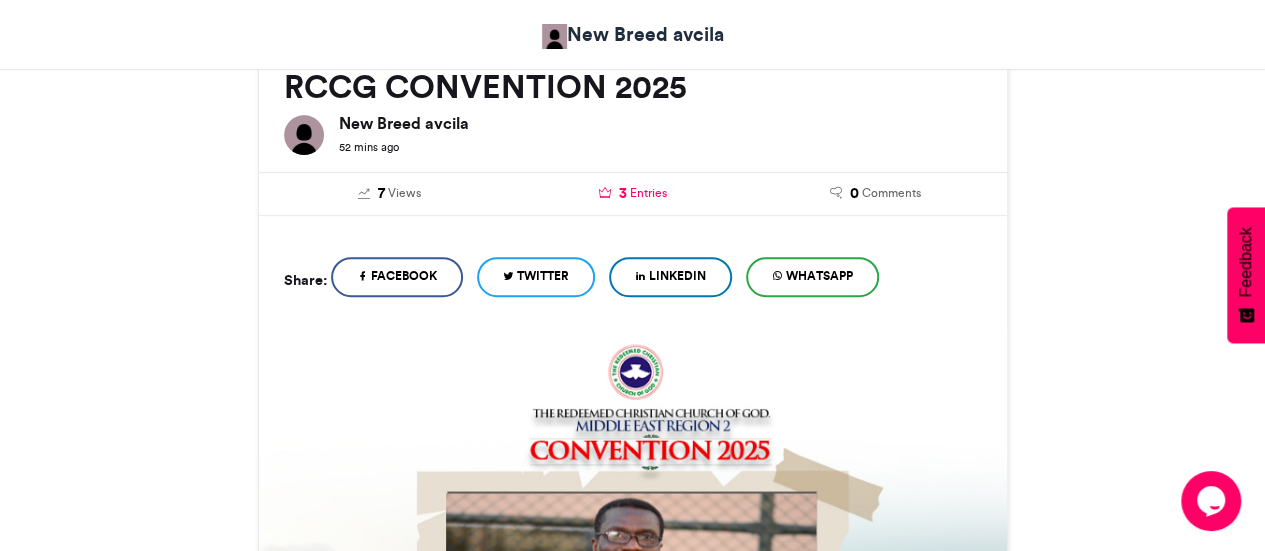 click on "Entries" at bounding box center (647, 193) 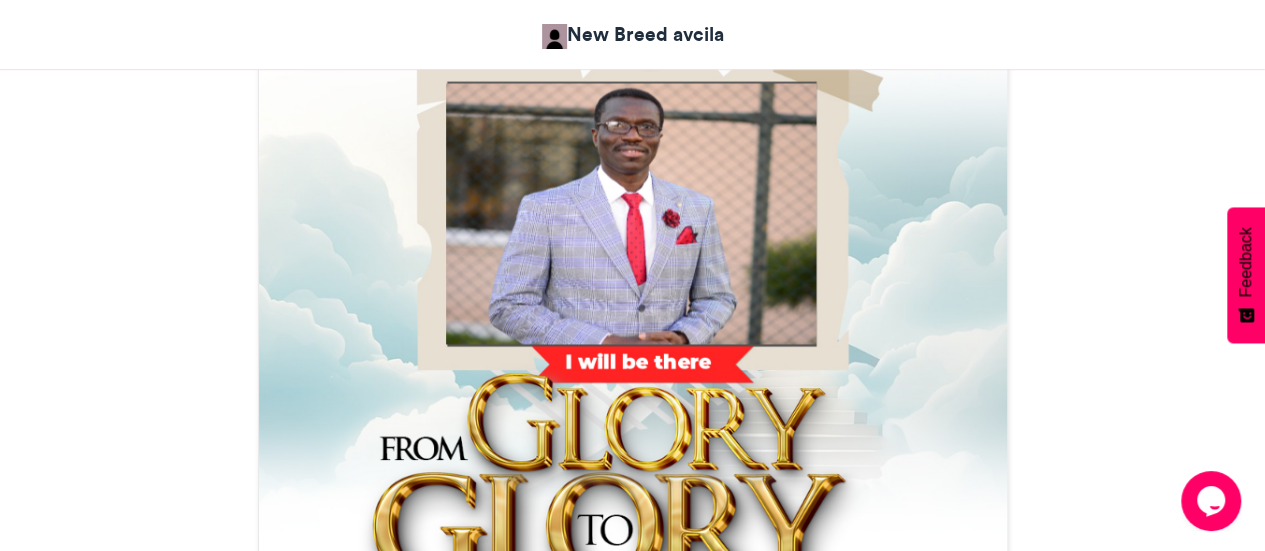 scroll, scrollTop: 330, scrollLeft: 0, axis: vertical 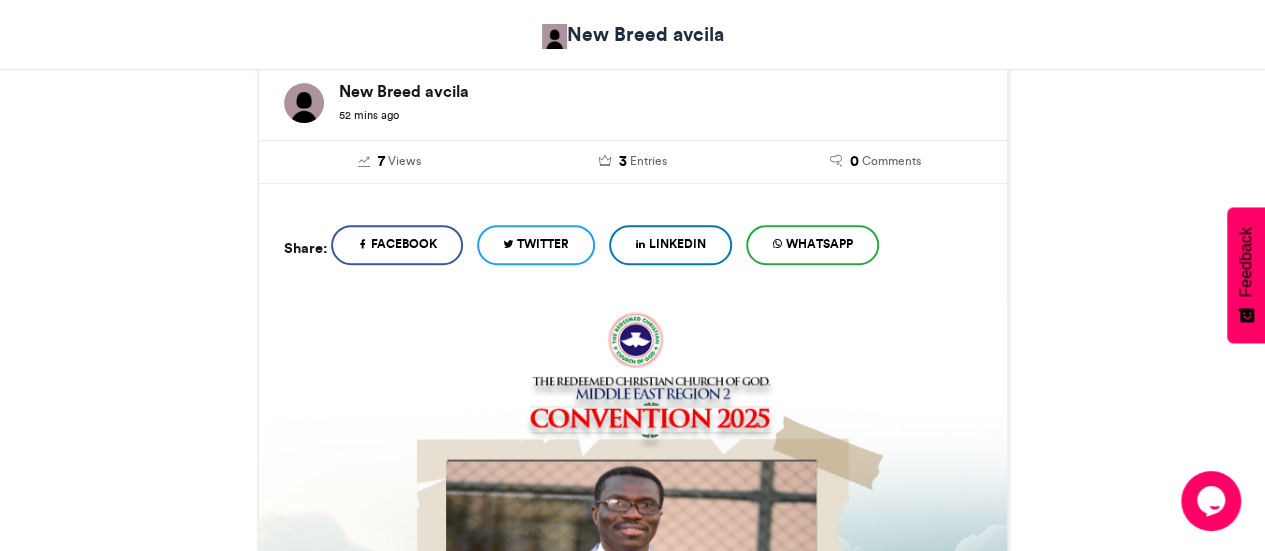 click on "WhatsApp" at bounding box center [819, 244] 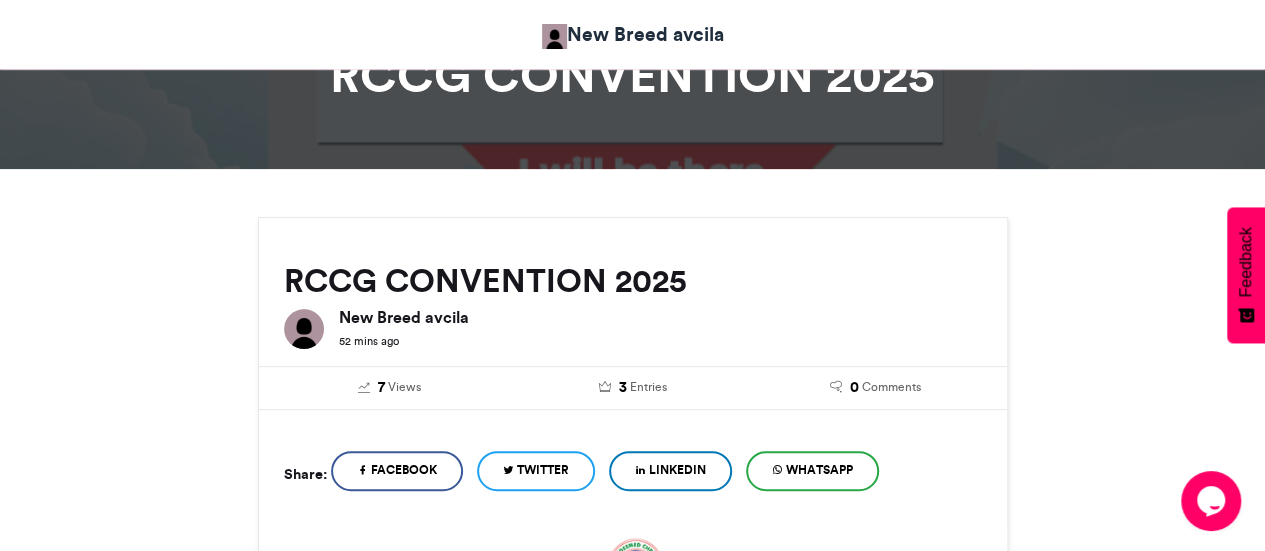 scroll, scrollTop: 0, scrollLeft: 0, axis: both 